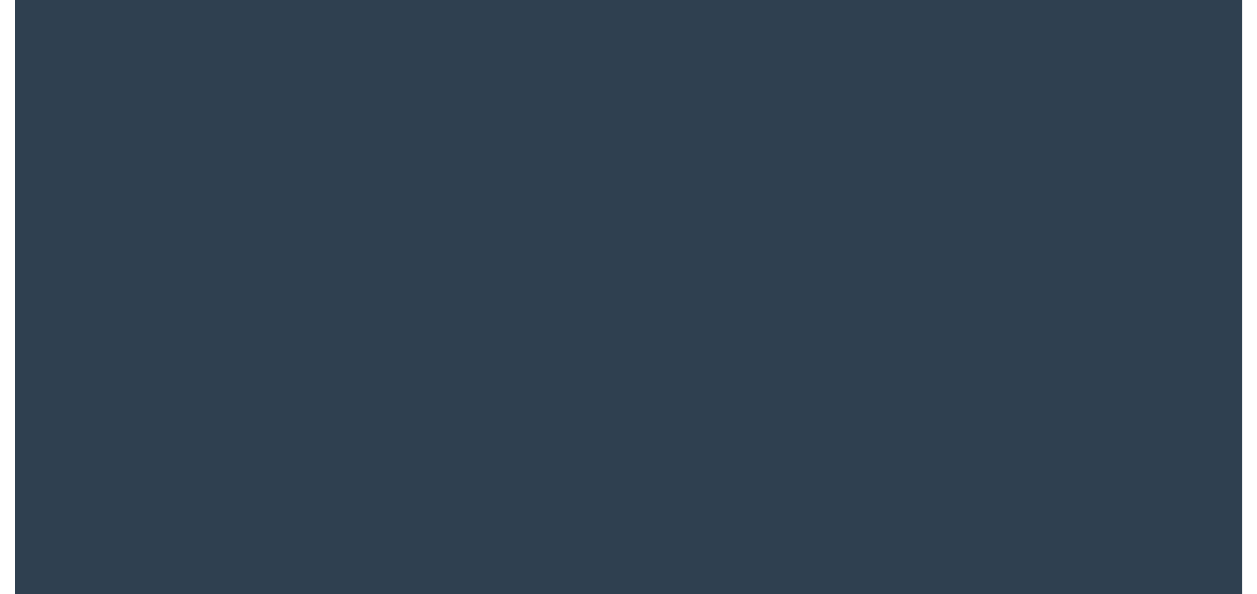 scroll, scrollTop: 0, scrollLeft: 0, axis: both 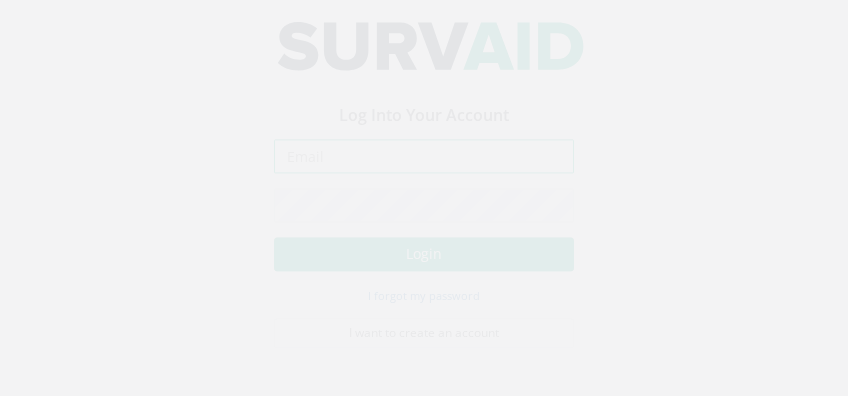 type on "[EMAIL]" 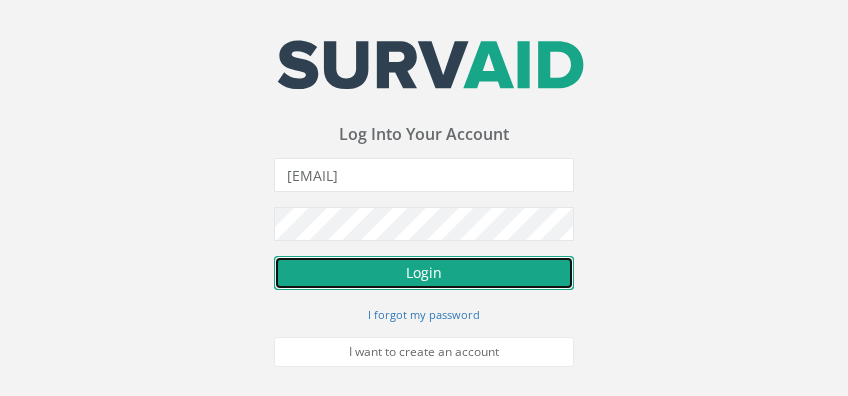 click on "Login" at bounding box center (424, 273) 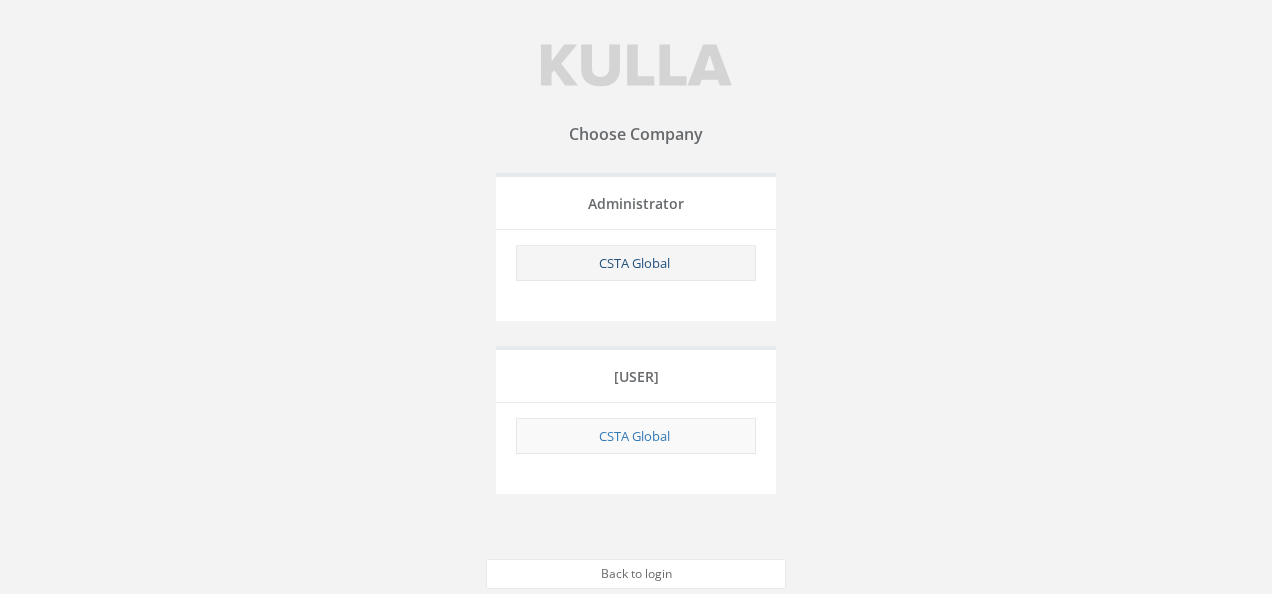 click on "CSTA Global" at bounding box center (634, 263) 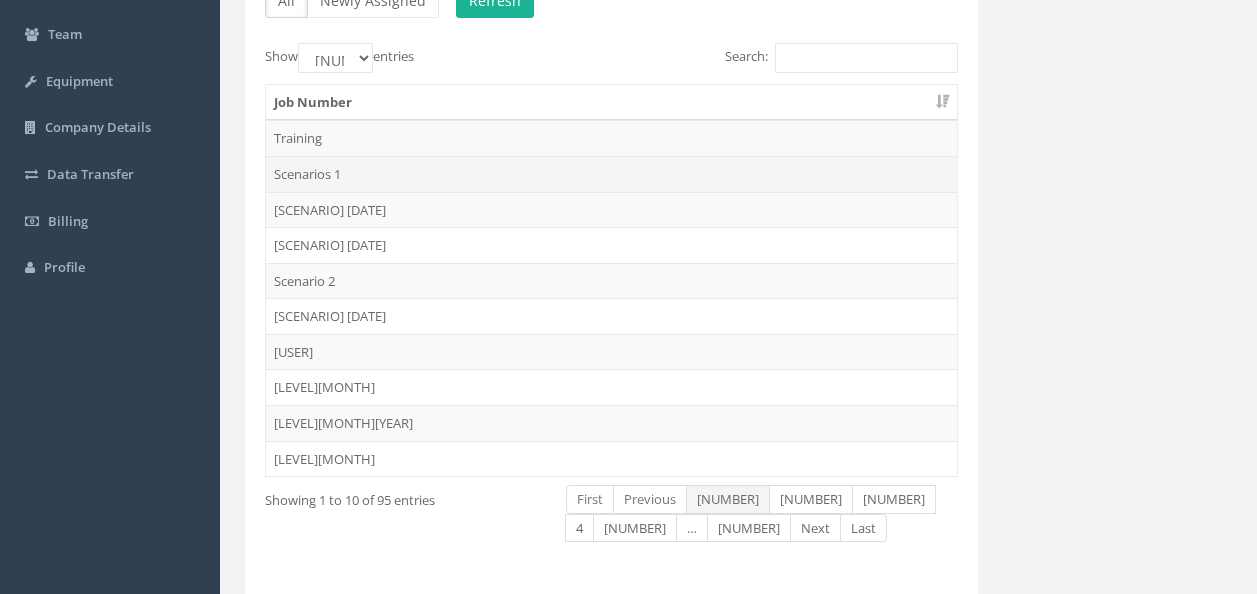 scroll, scrollTop: 200, scrollLeft: 0, axis: vertical 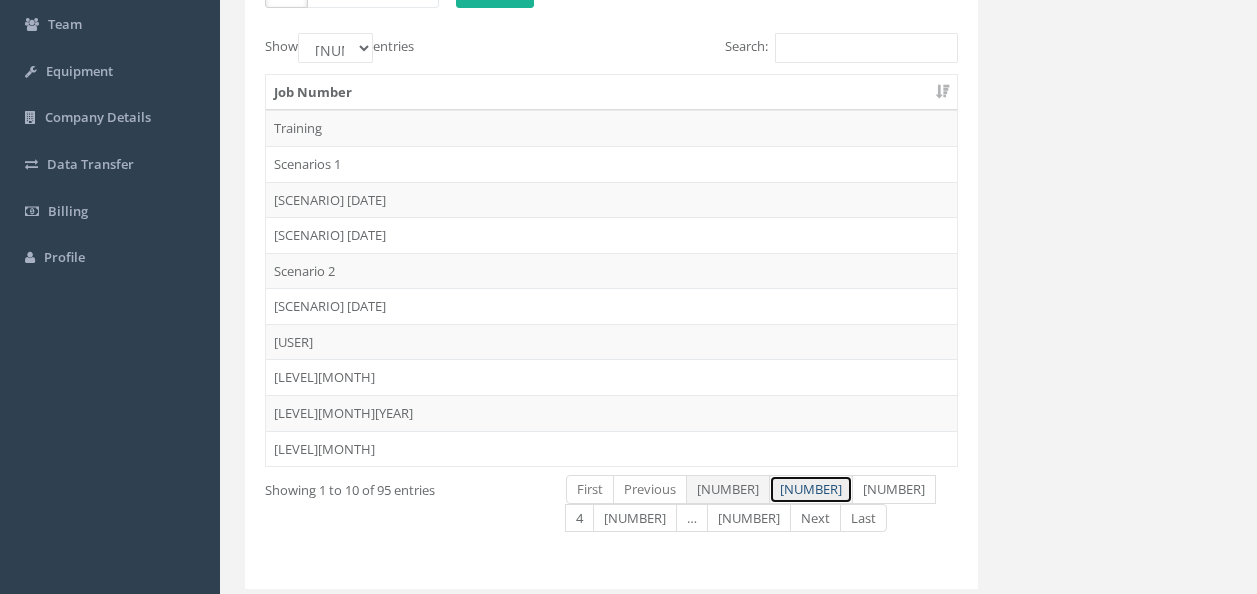 click on "[NUMBER]" at bounding box center (590, 489) 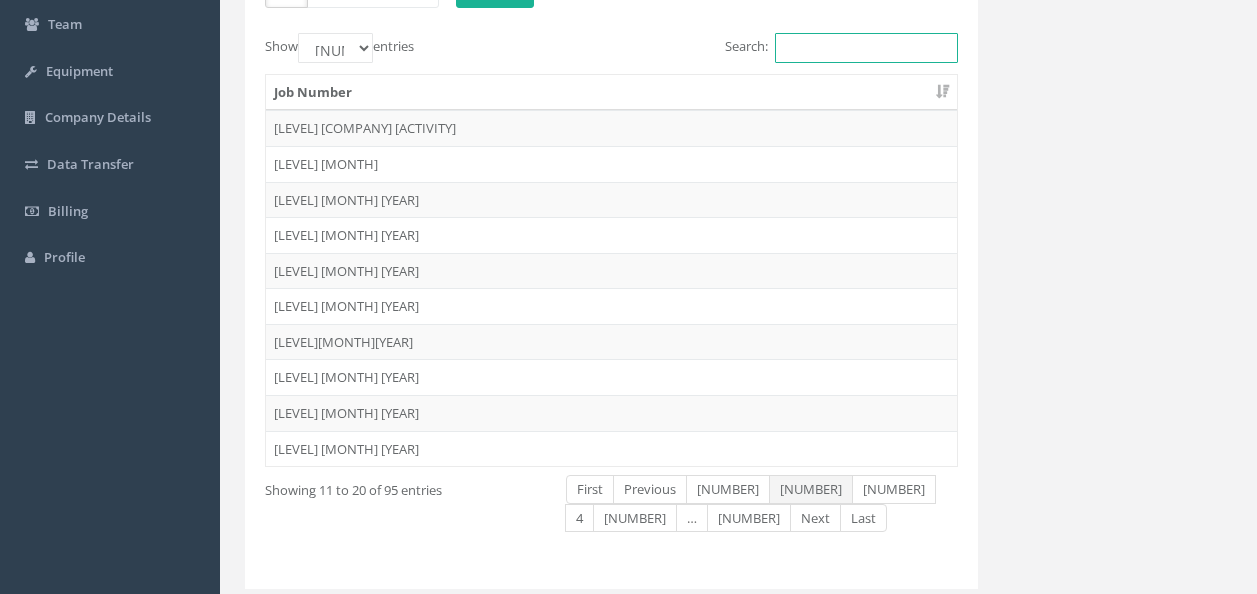 click on "Search:" at bounding box center [866, 48] 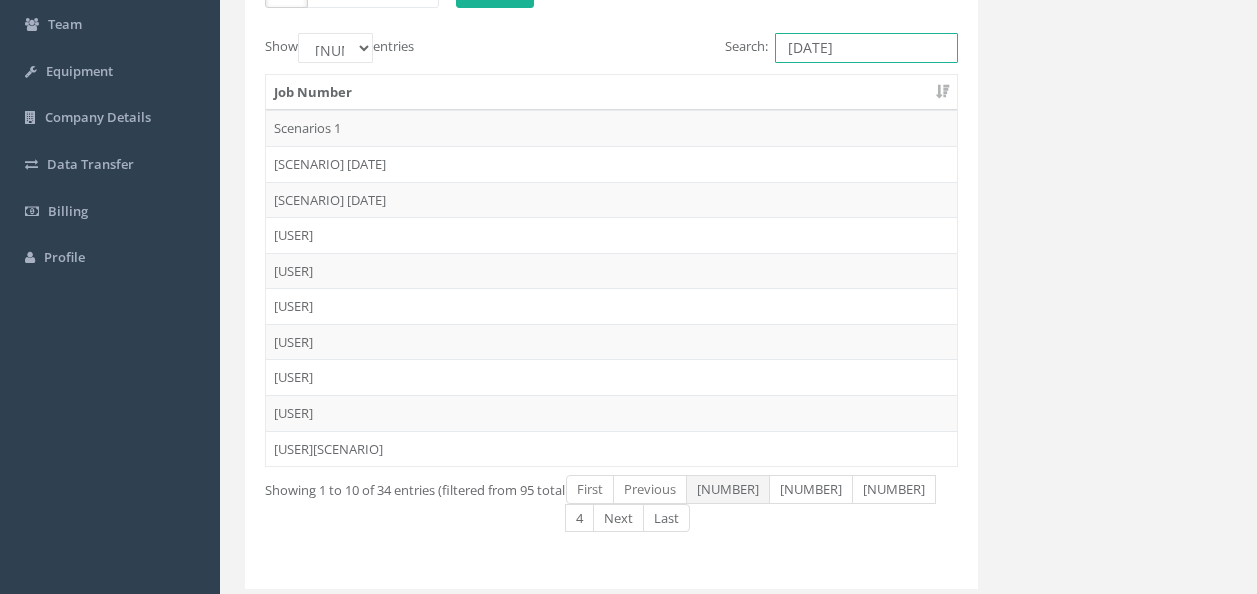 scroll, scrollTop: 17, scrollLeft: 0, axis: vertical 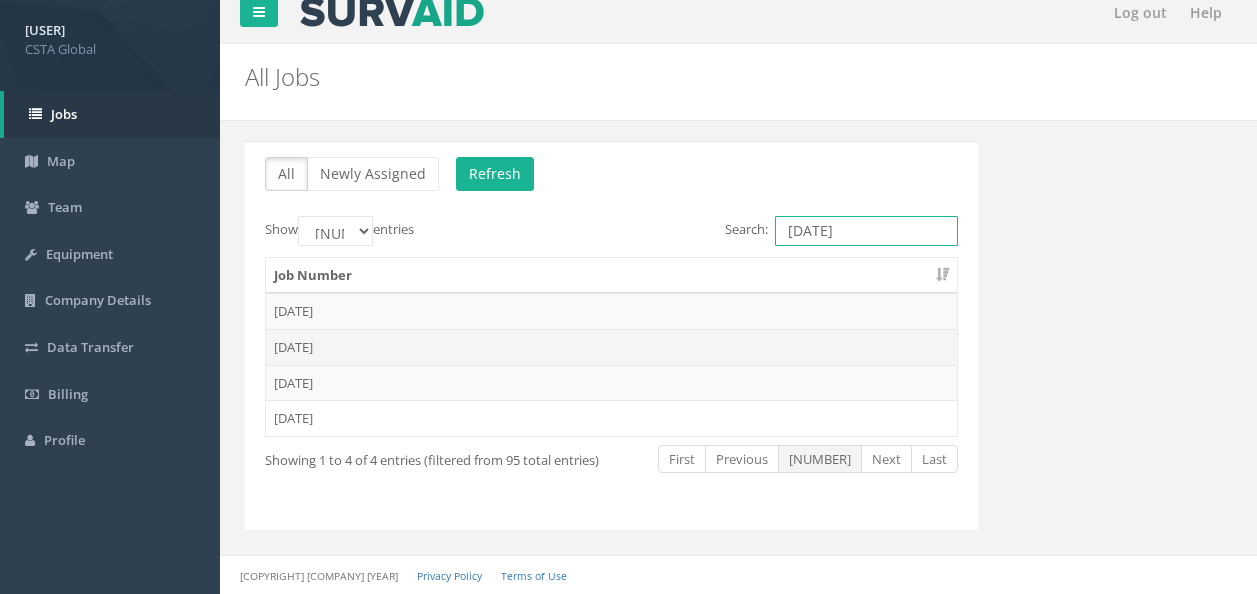 type on "[DATE]" 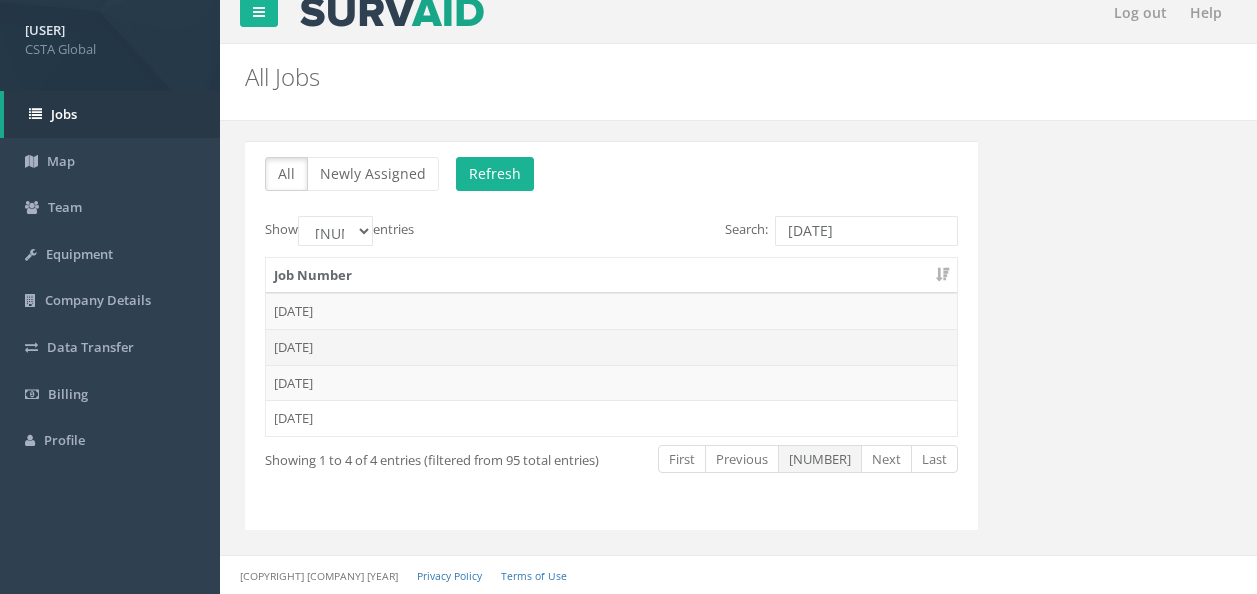 click on "[DATE]" at bounding box center (611, 347) 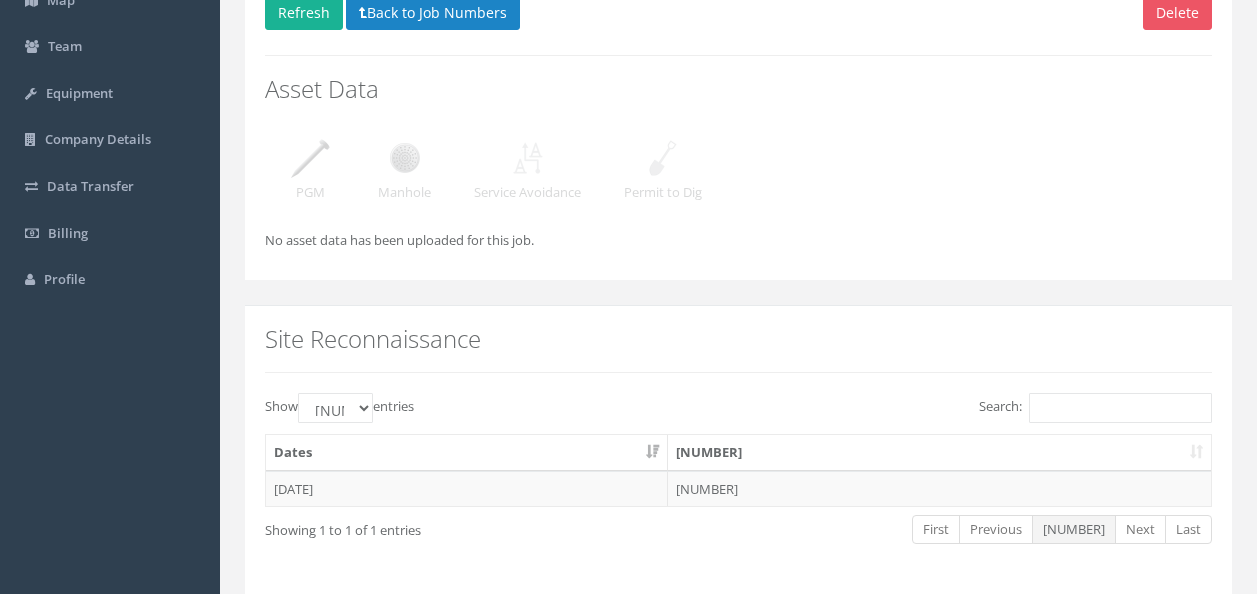 scroll, scrollTop: 249, scrollLeft: 0, axis: vertical 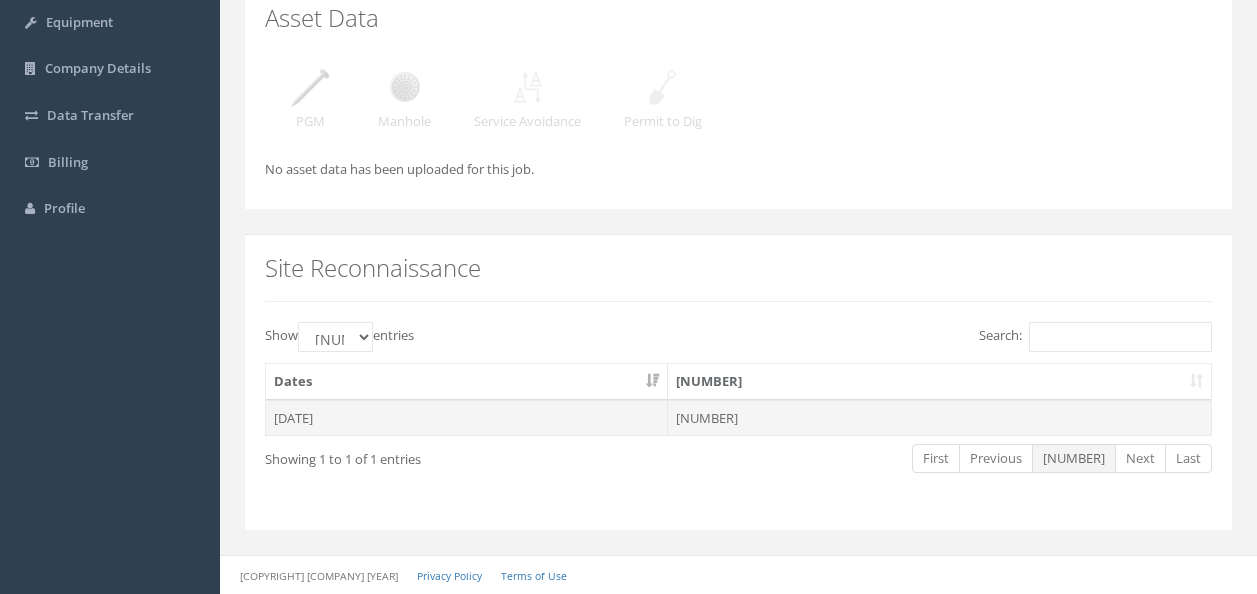 click on "[NUMBER]" at bounding box center (939, 418) 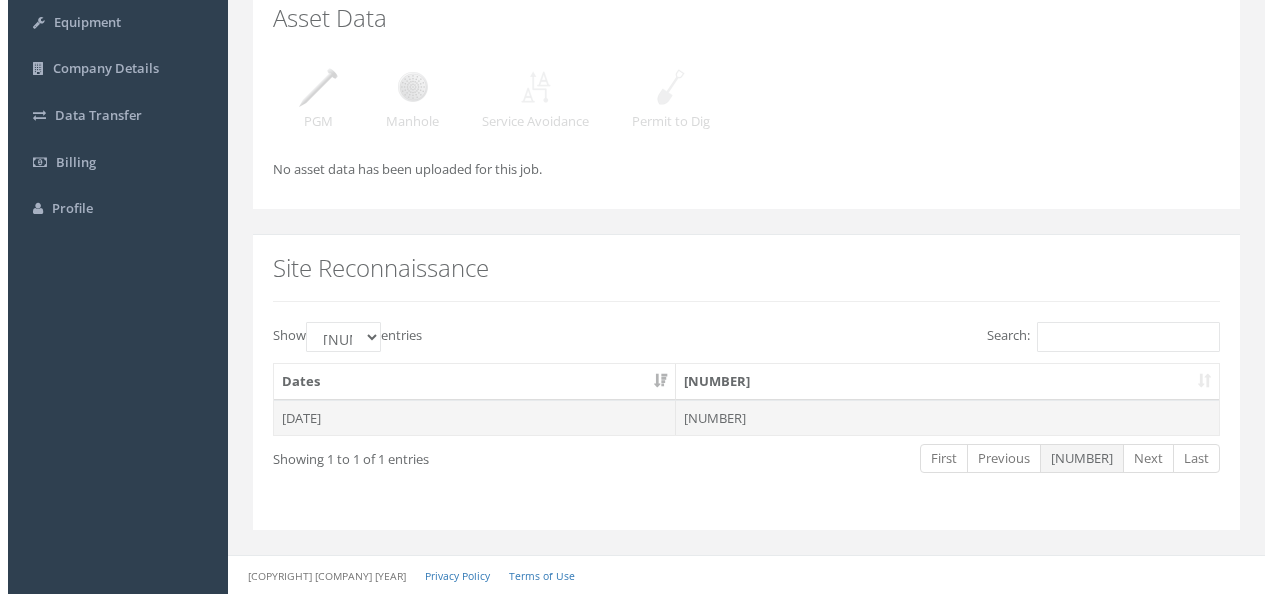 scroll, scrollTop: 235, scrollLeft: 0, axis: vertical 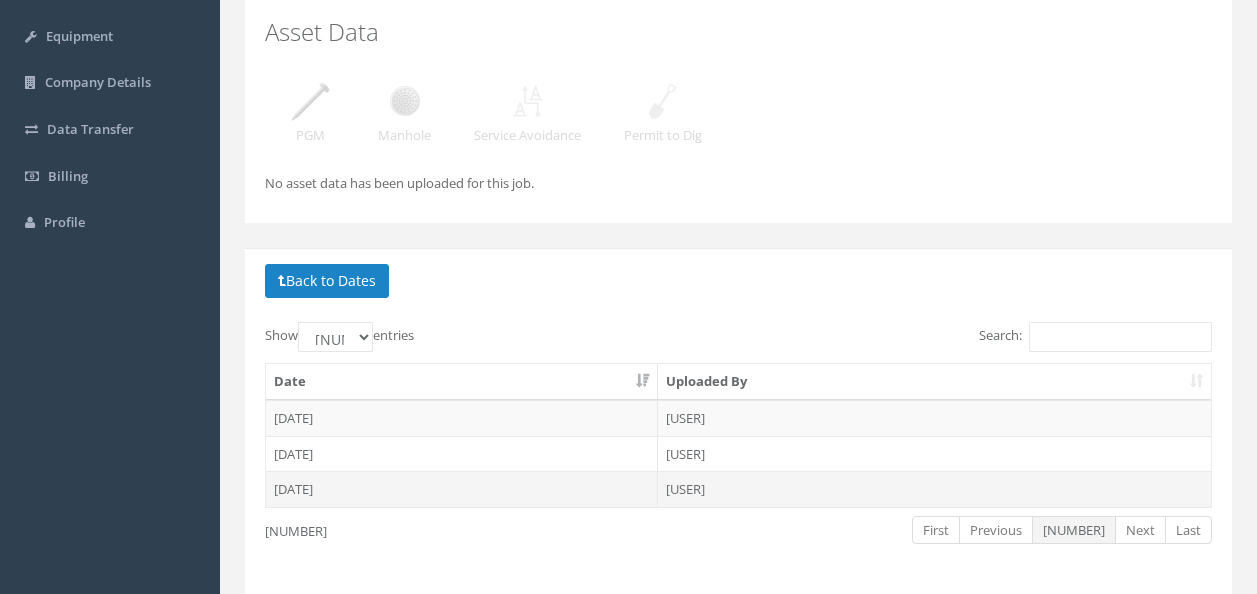 click on "[USER]" at bounding box center [934, 418] 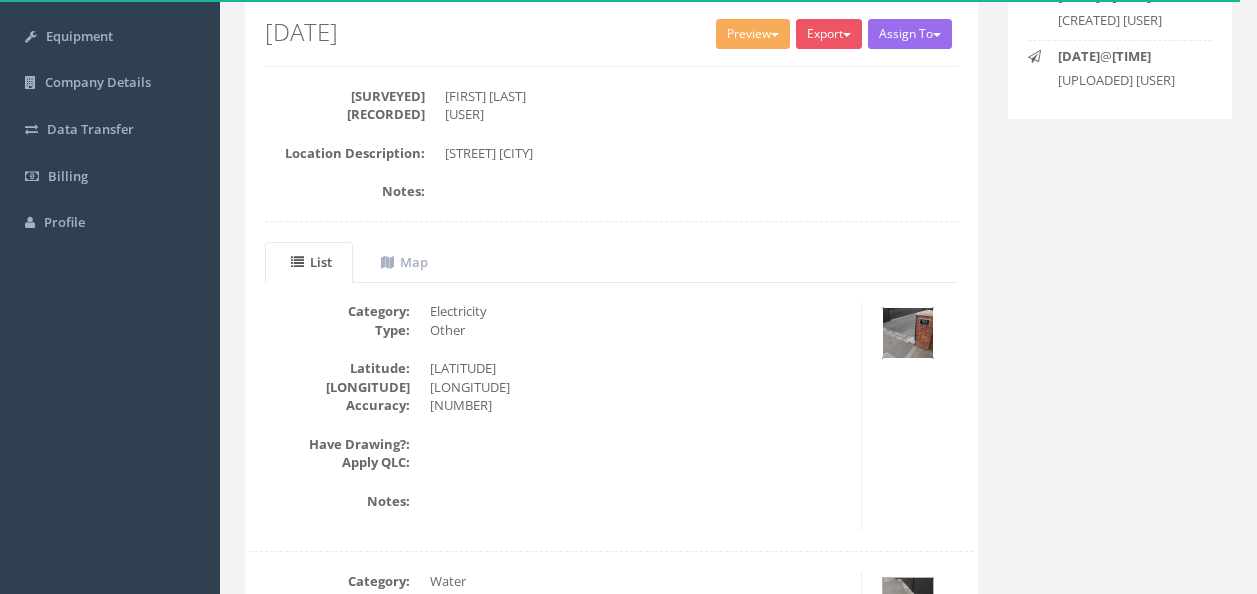click at bounding box center [908, 333] 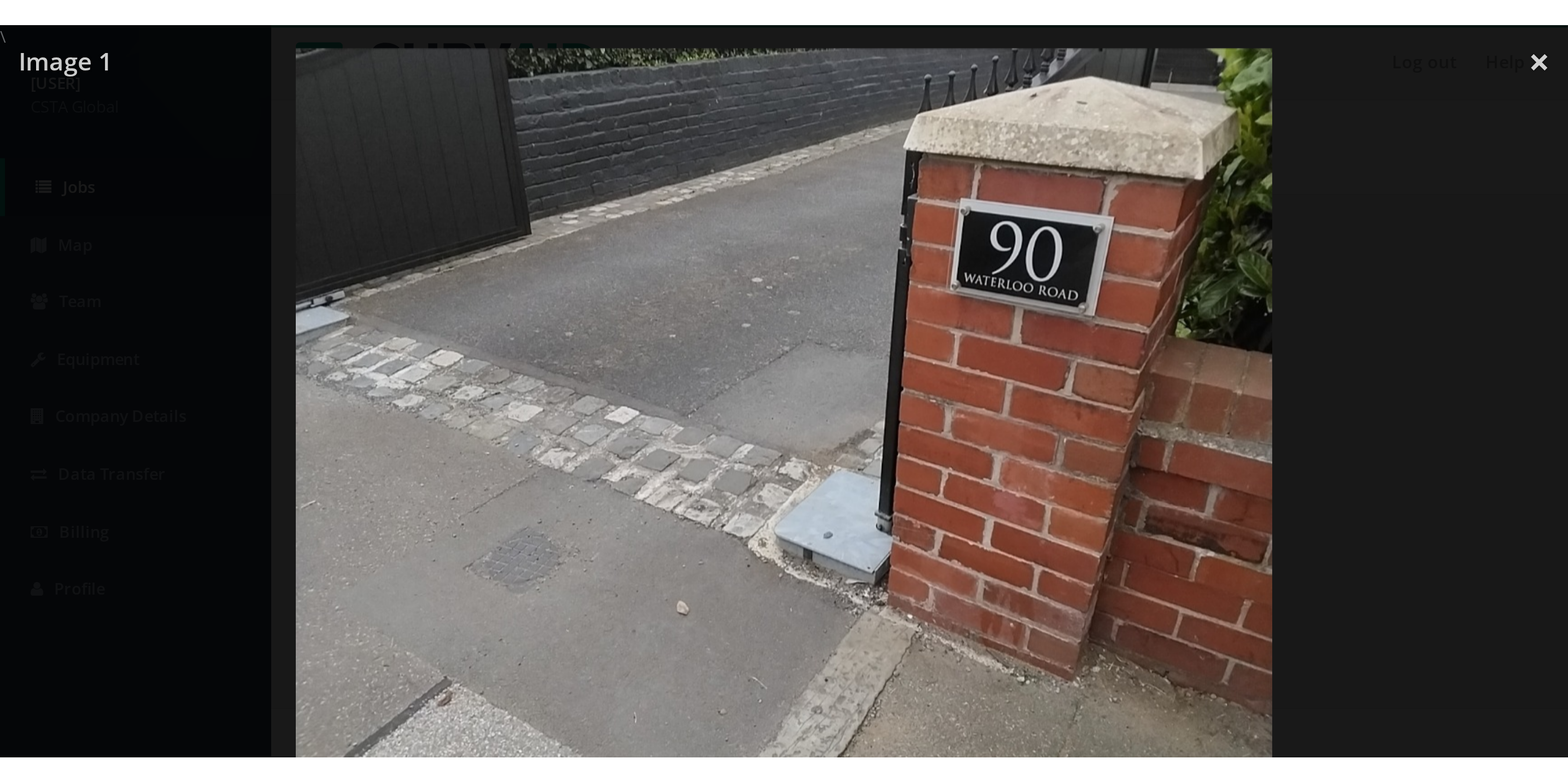 scroll, scrollTop: 0, scrollLeft: 0, axis: both 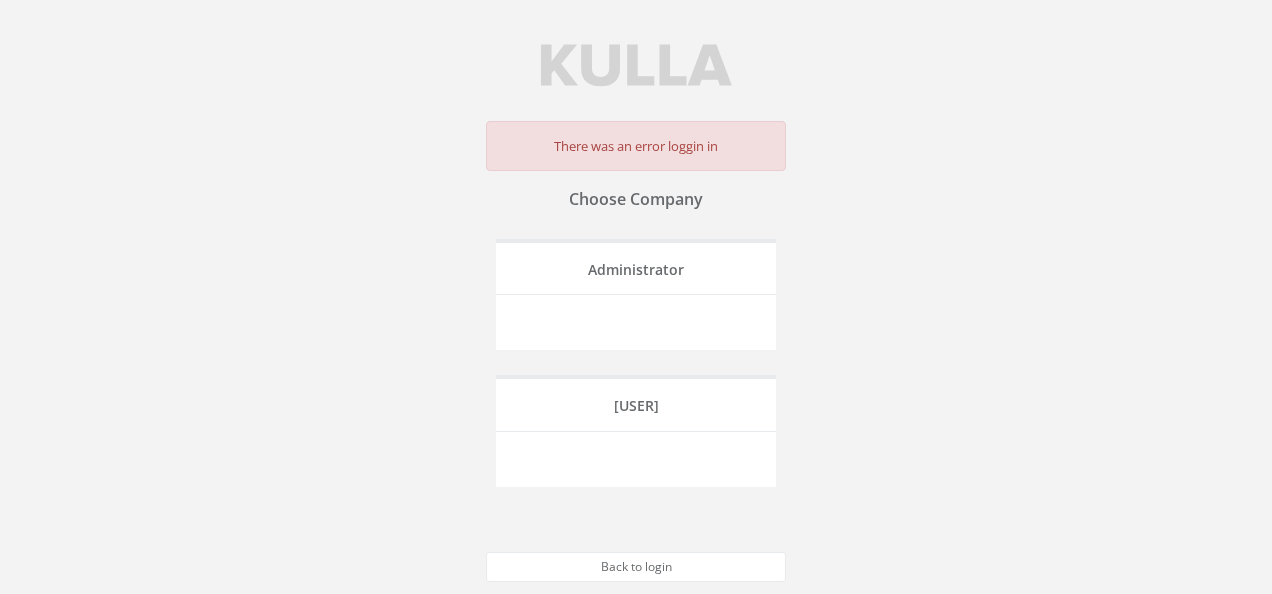 click on "Administrator" at bounding box center [636, 269] 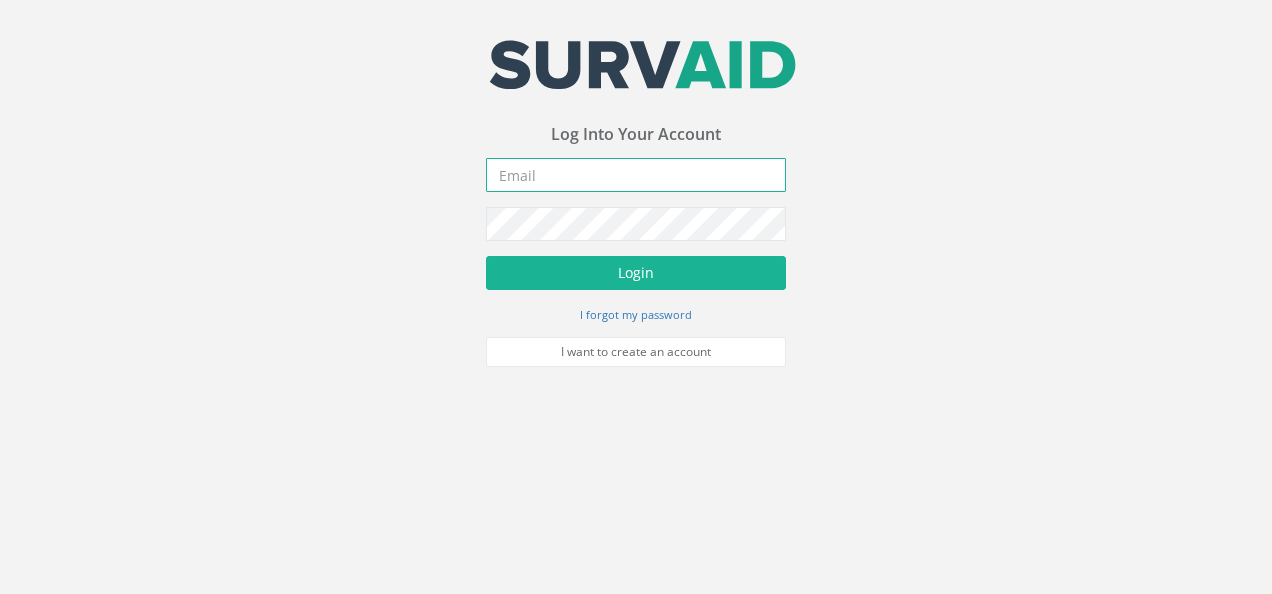 type on "[EMAIL]" 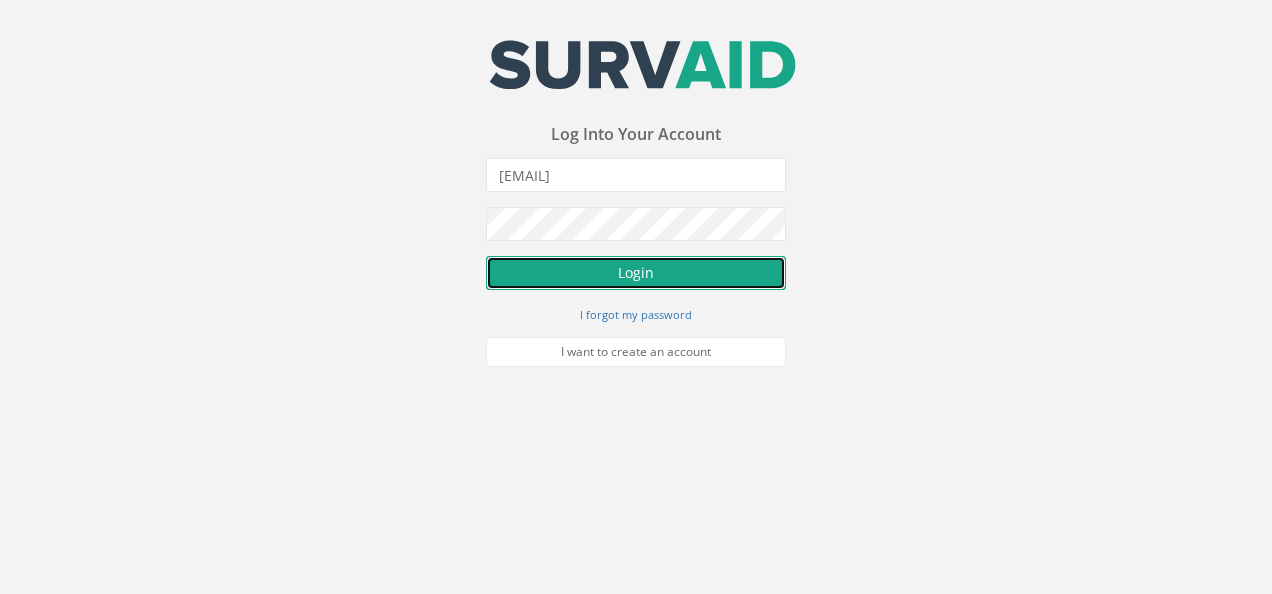 click on "Login" at bounding box center (636, 273) 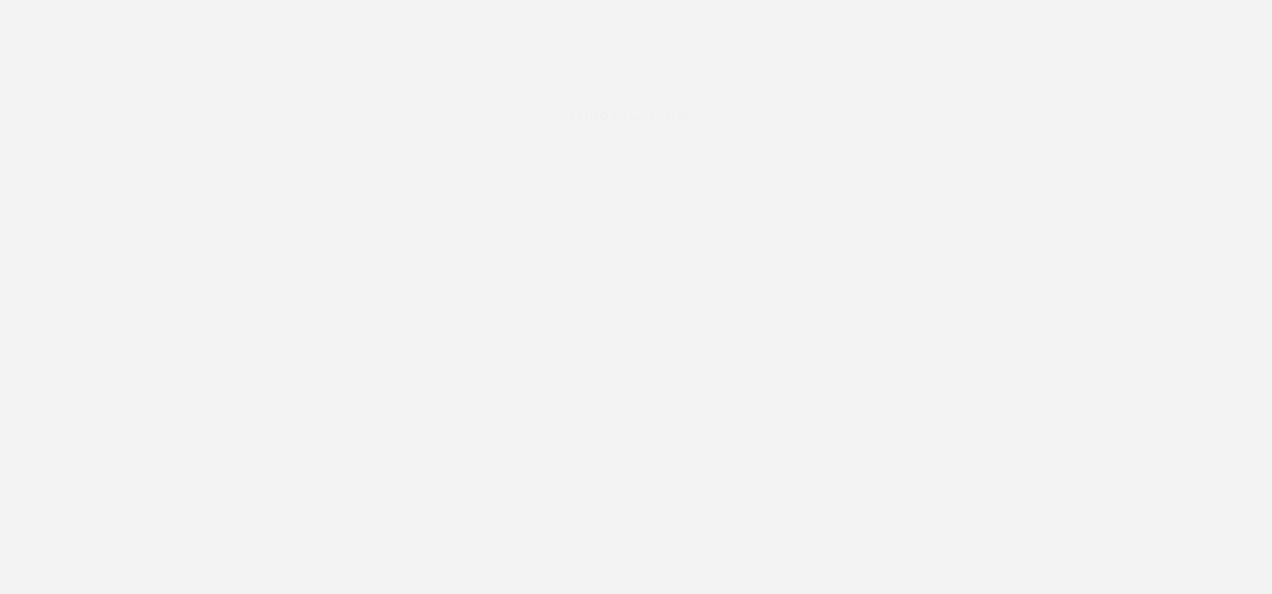click on "CSTA Global" at bounding box center [634, 263] 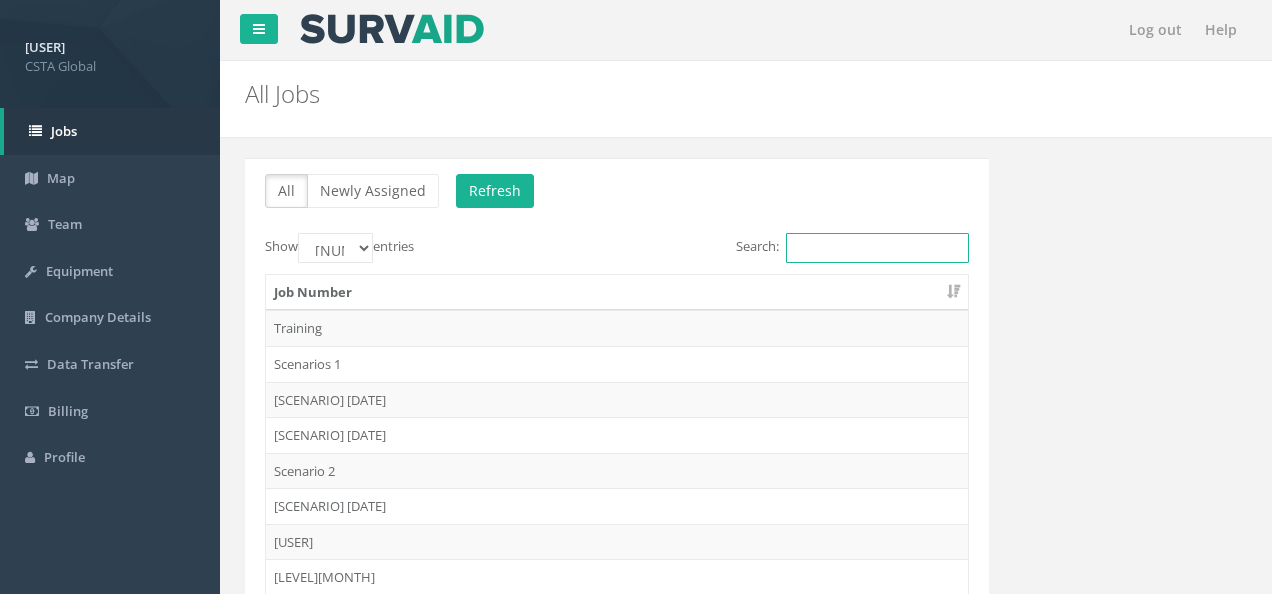 click on "Search:" at bounding box center [877, 248] 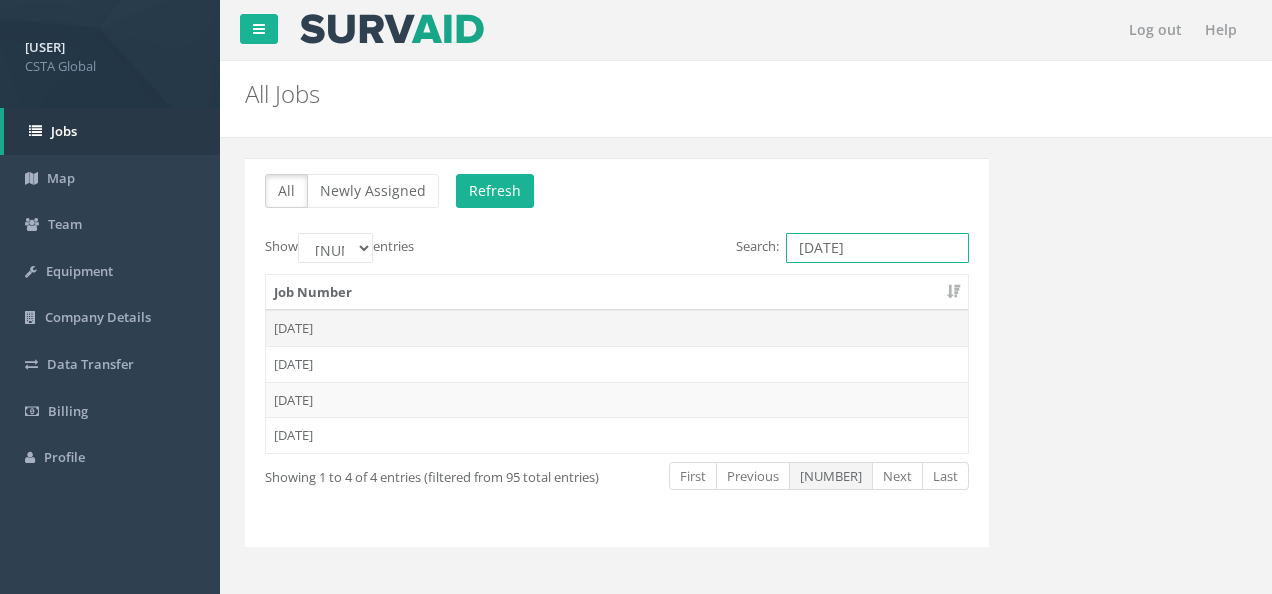type on "[DATE]" 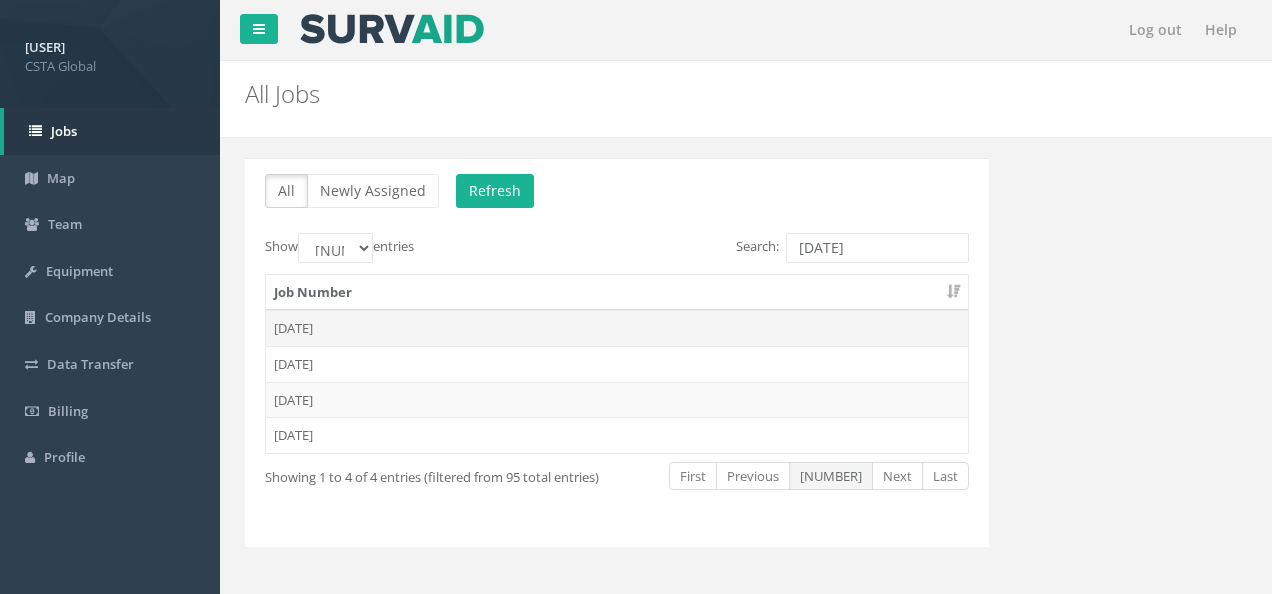 click on "[DATE]" at bounding box center [617, 328] 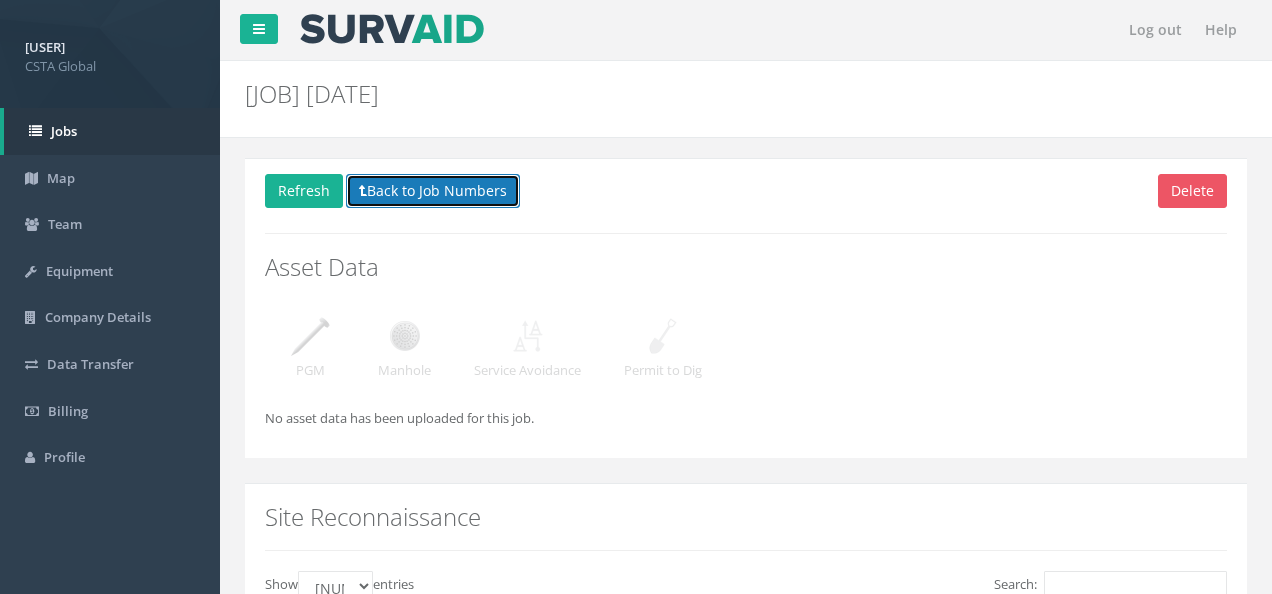 click on "Back to Job Numbers" at bounding box center [433, 191] 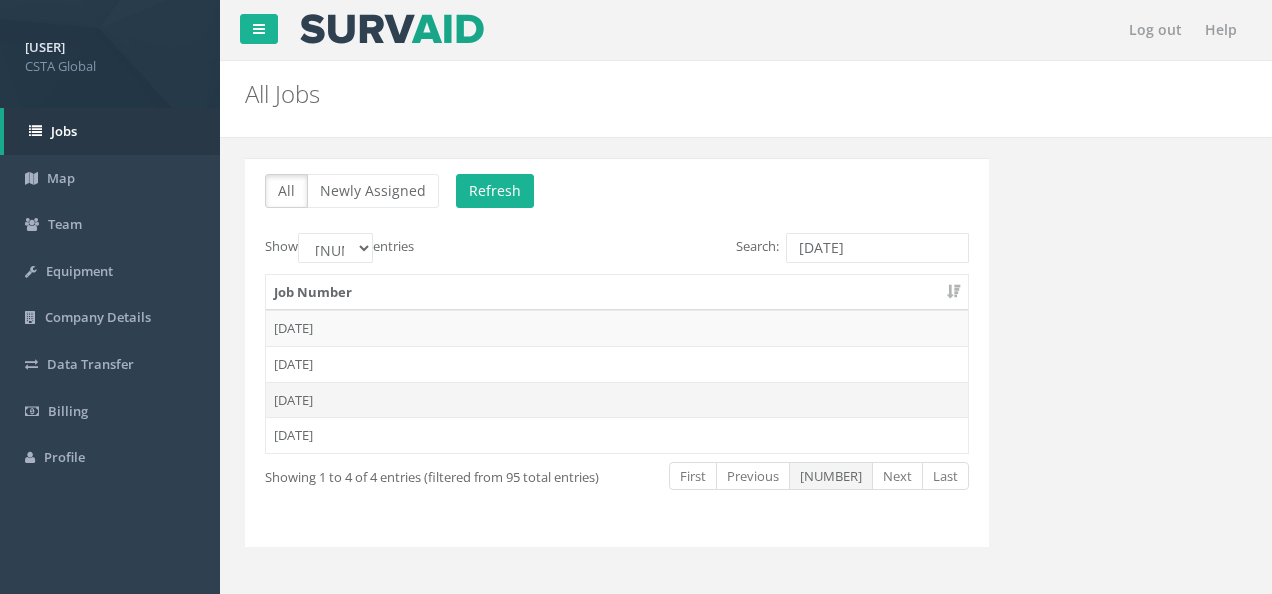 click on "[DATE]" at bounding box center [617, 328] 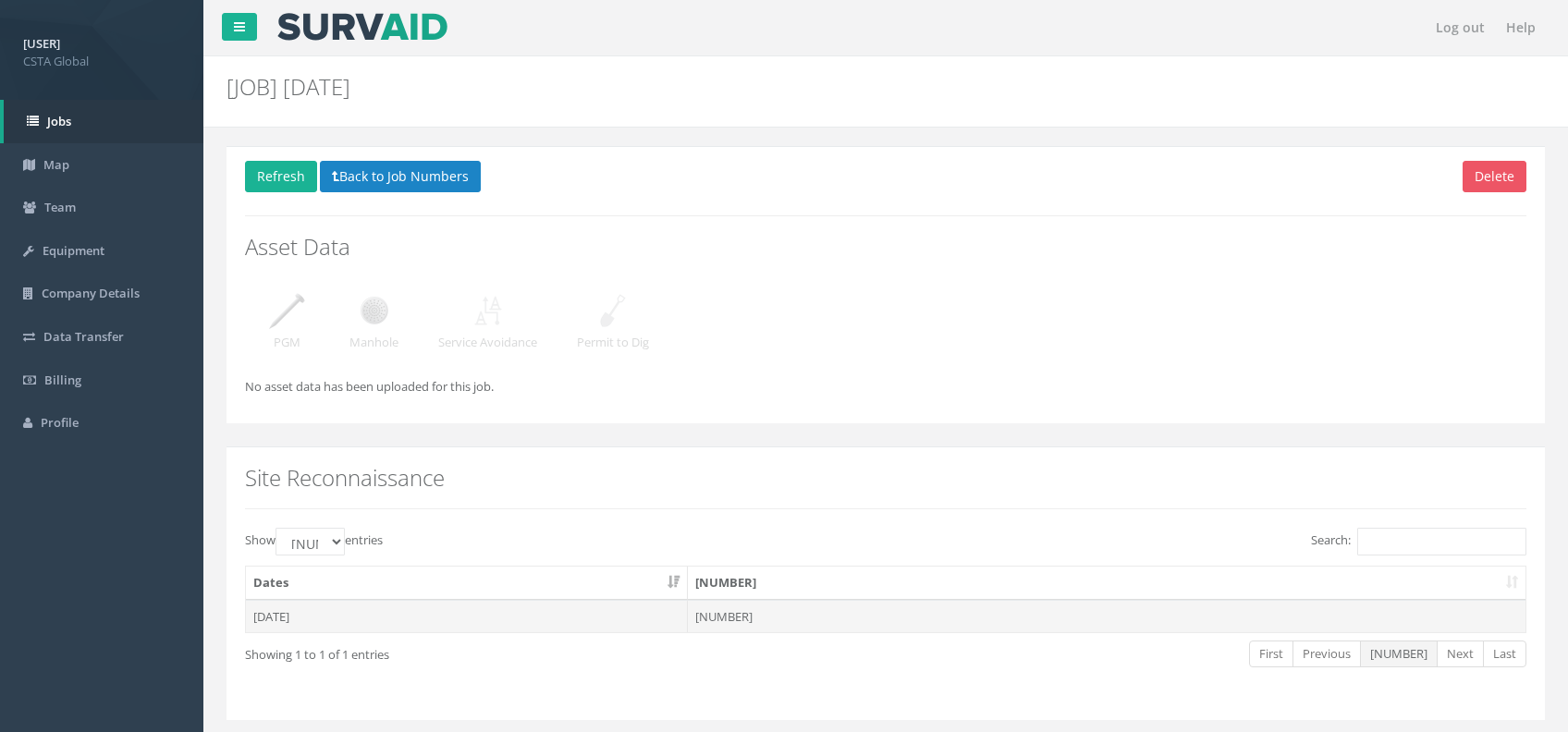 click on "[NUMBER]" at bounding box center (1107, 616) 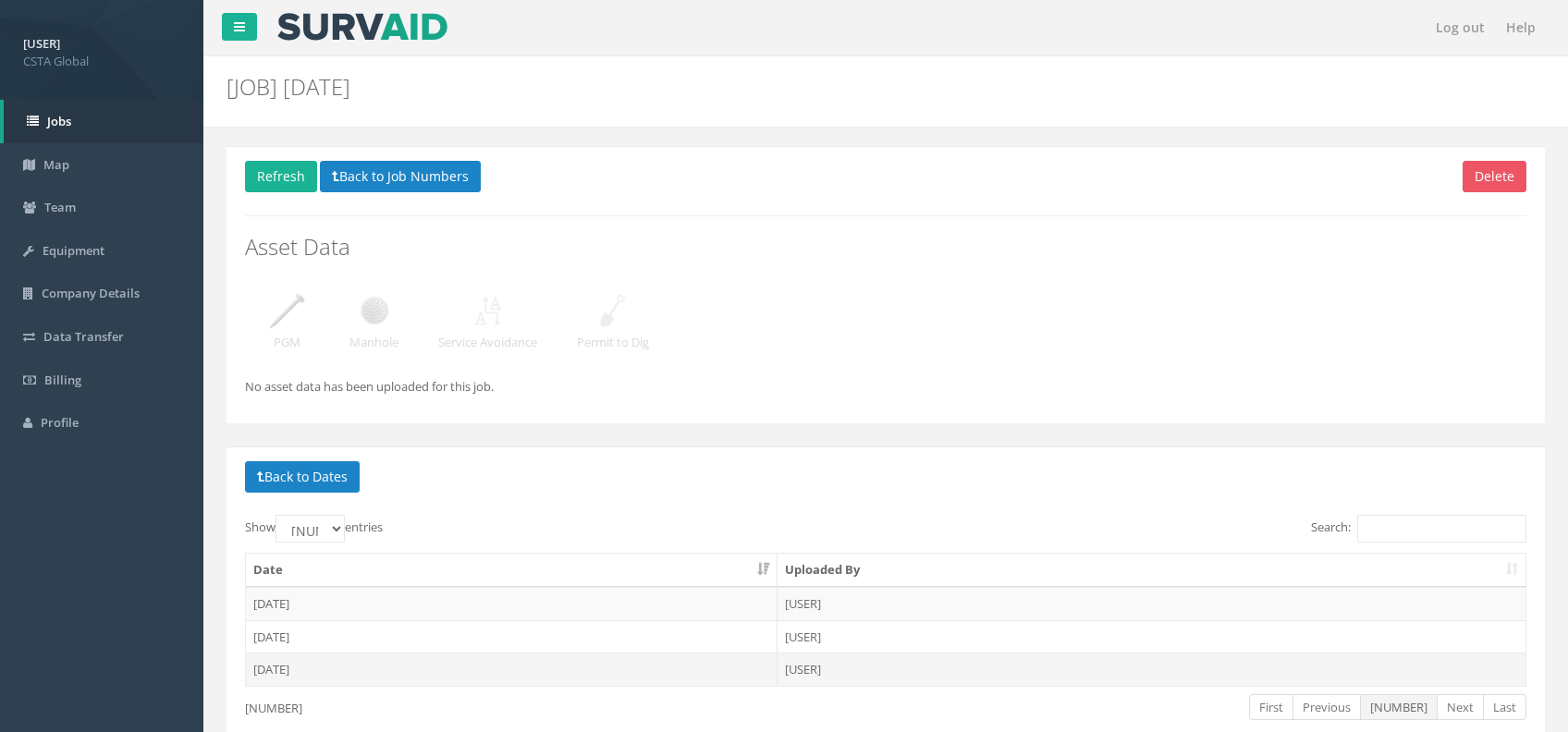 click on "[USER]" at bounding box center [1151, 604] 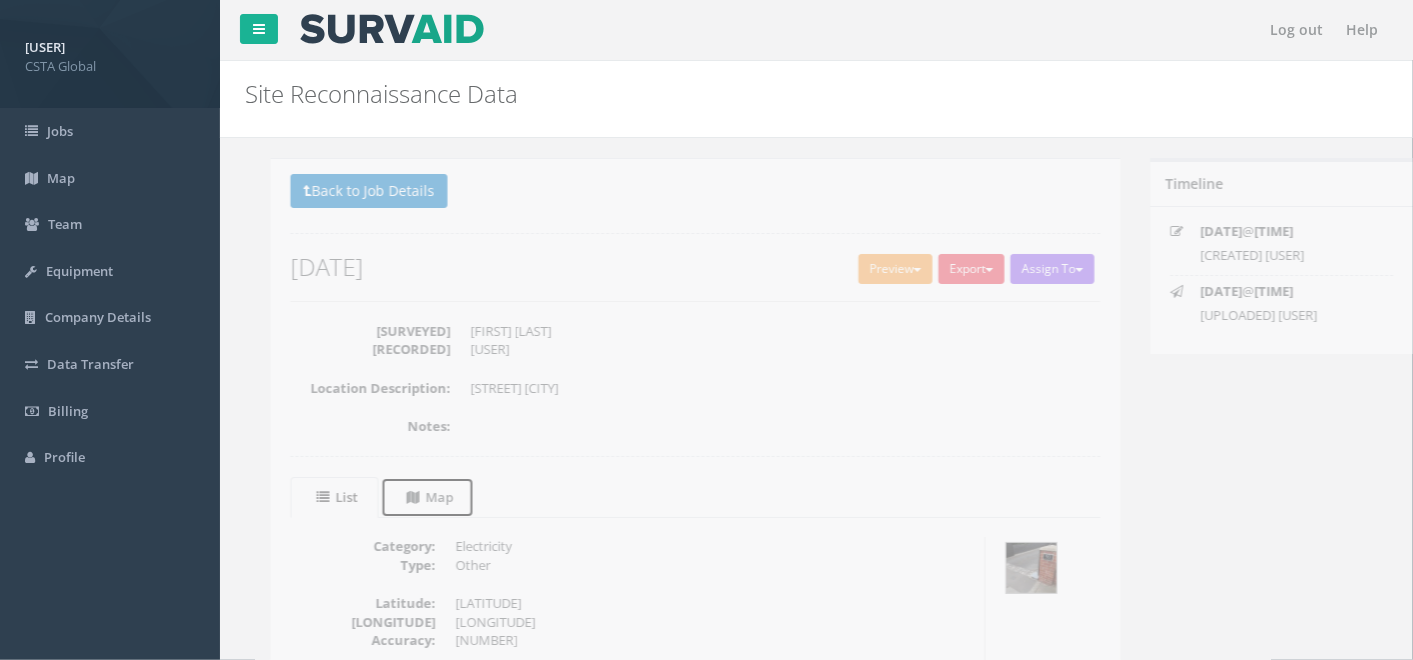 click on "Map" at bounding box center (311, 497) 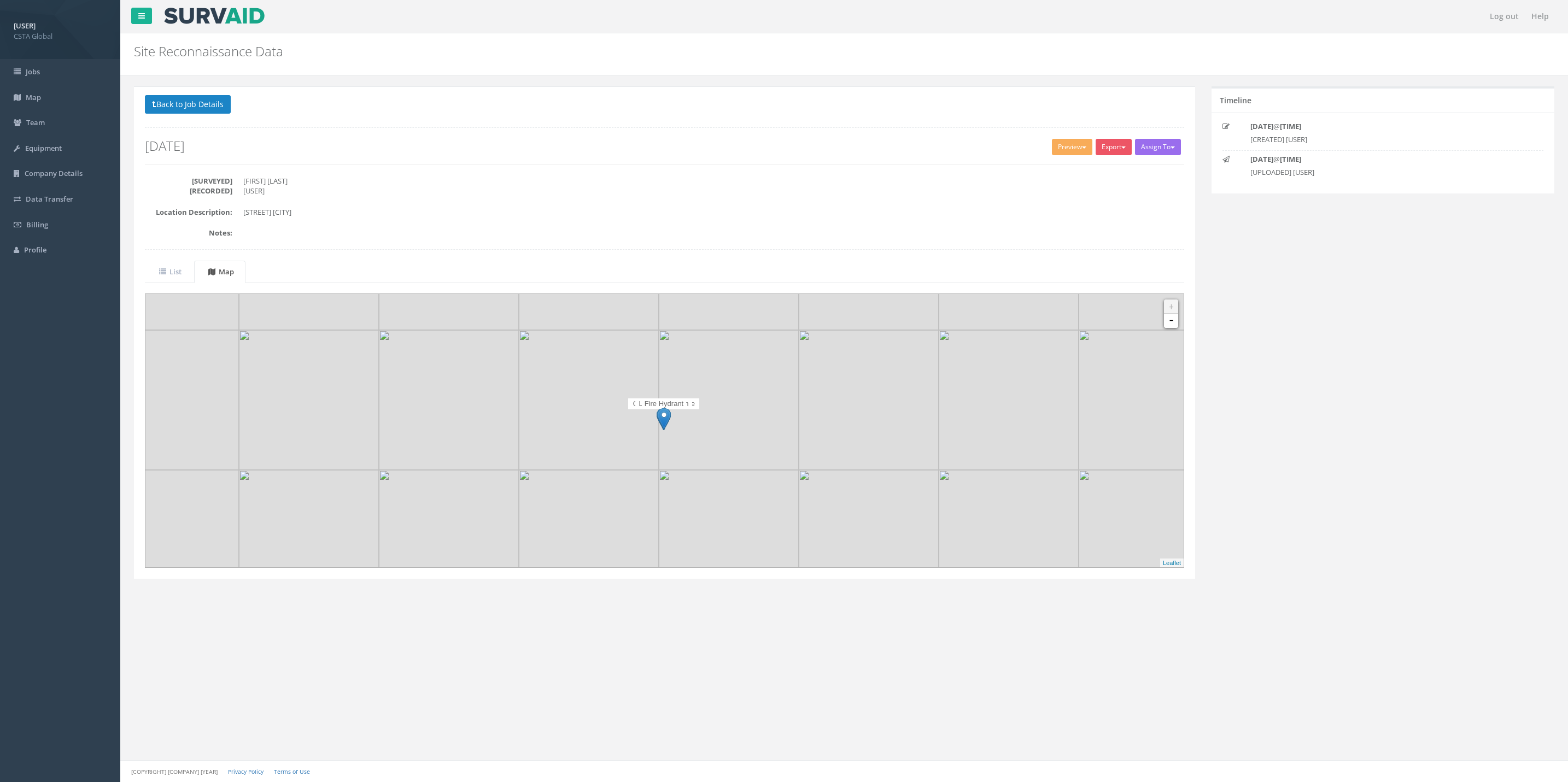 click at bounding box center [664, 419] 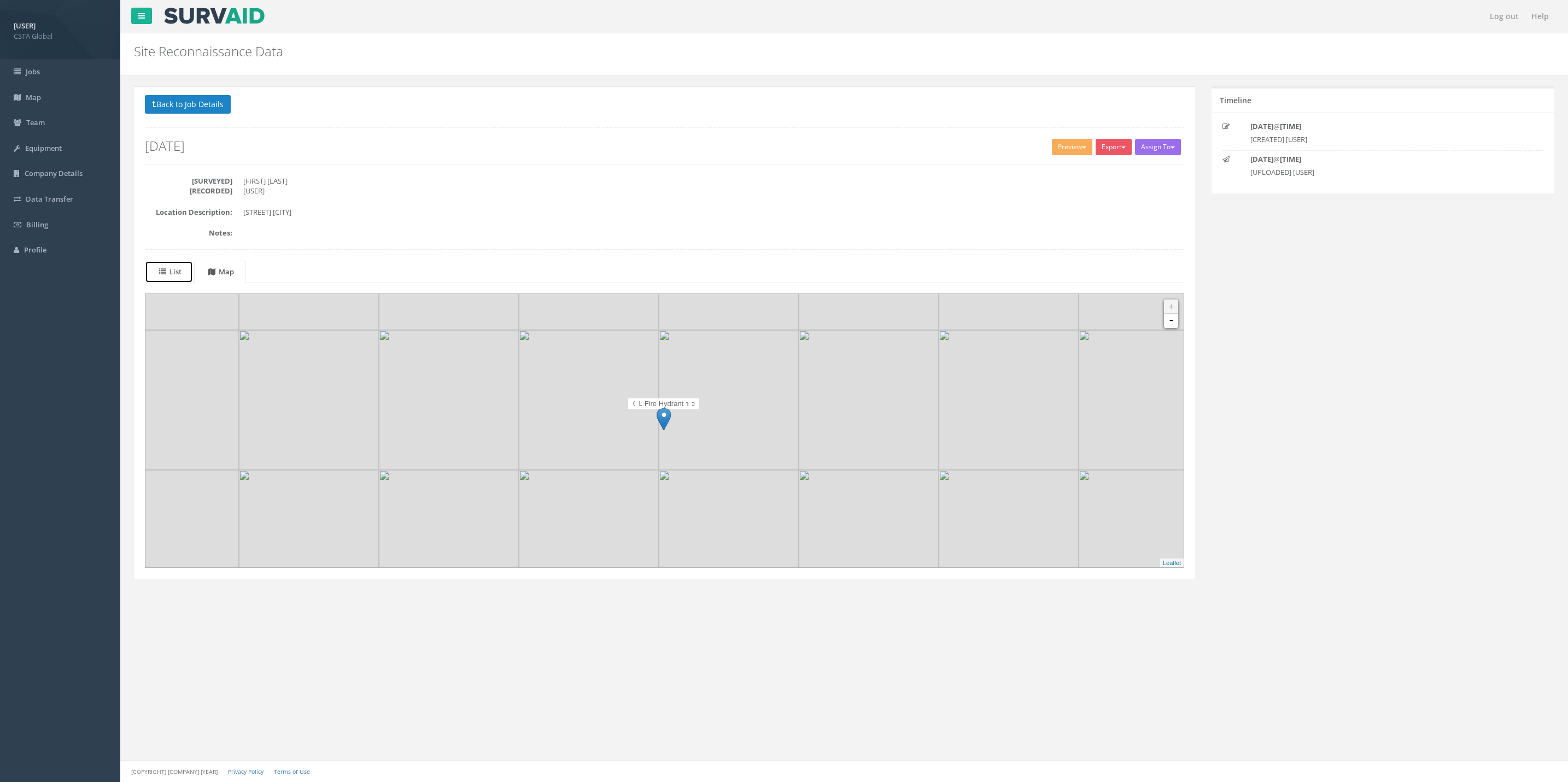 click on "List" at bounding box center [169, 272] 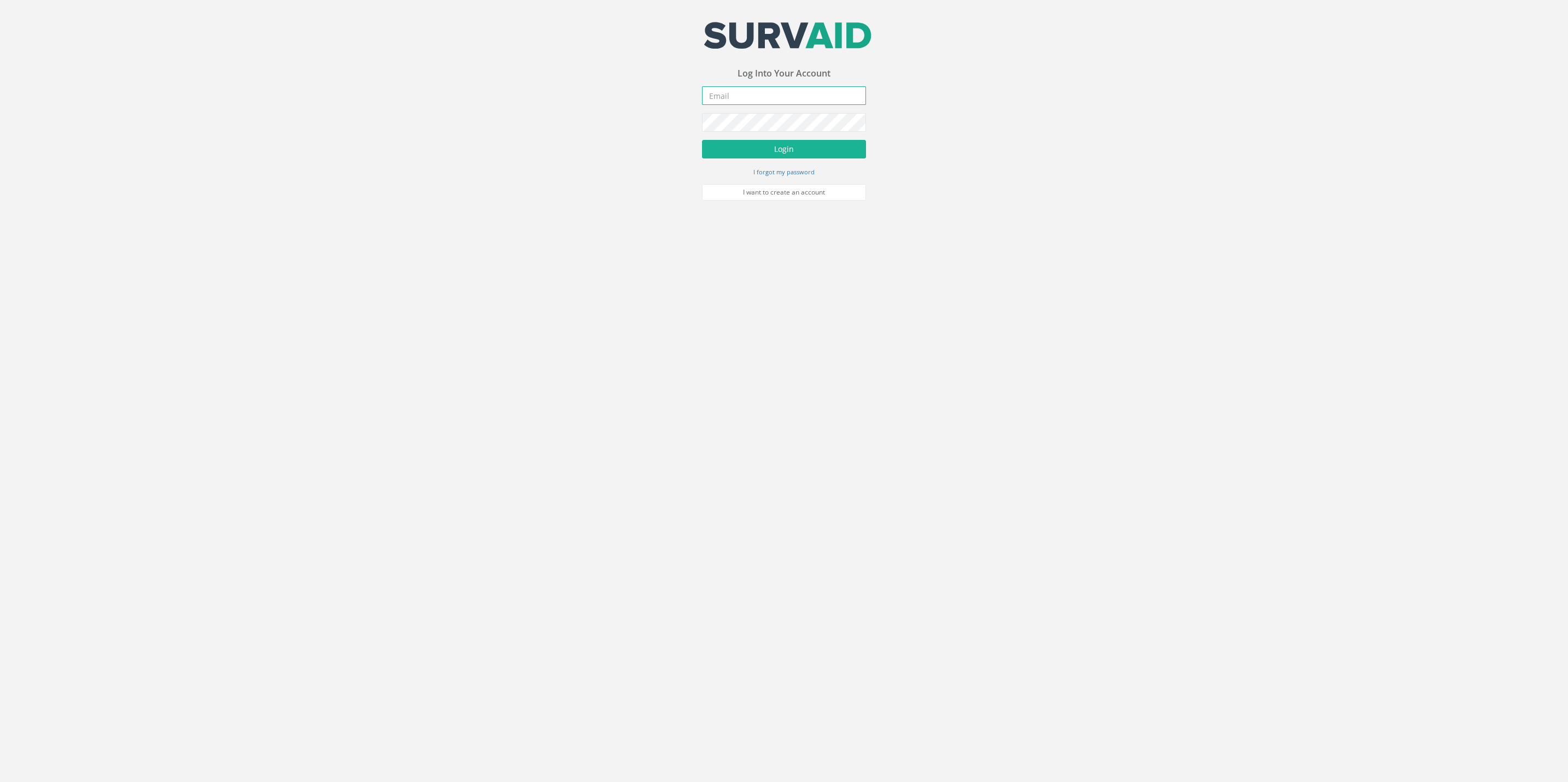 type on "[EMAIL]" 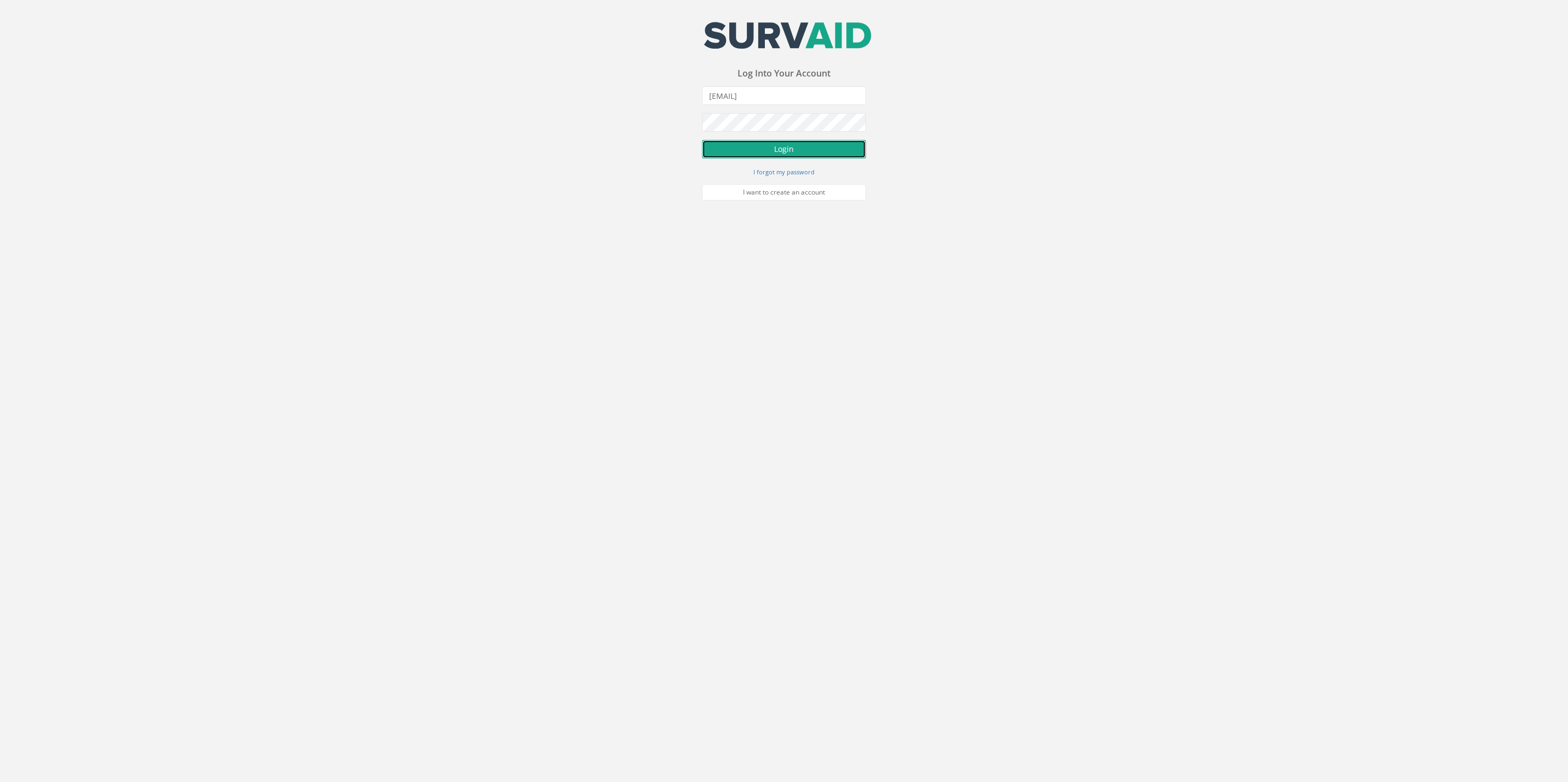 click on "Login" at bounding box center (784, 149) 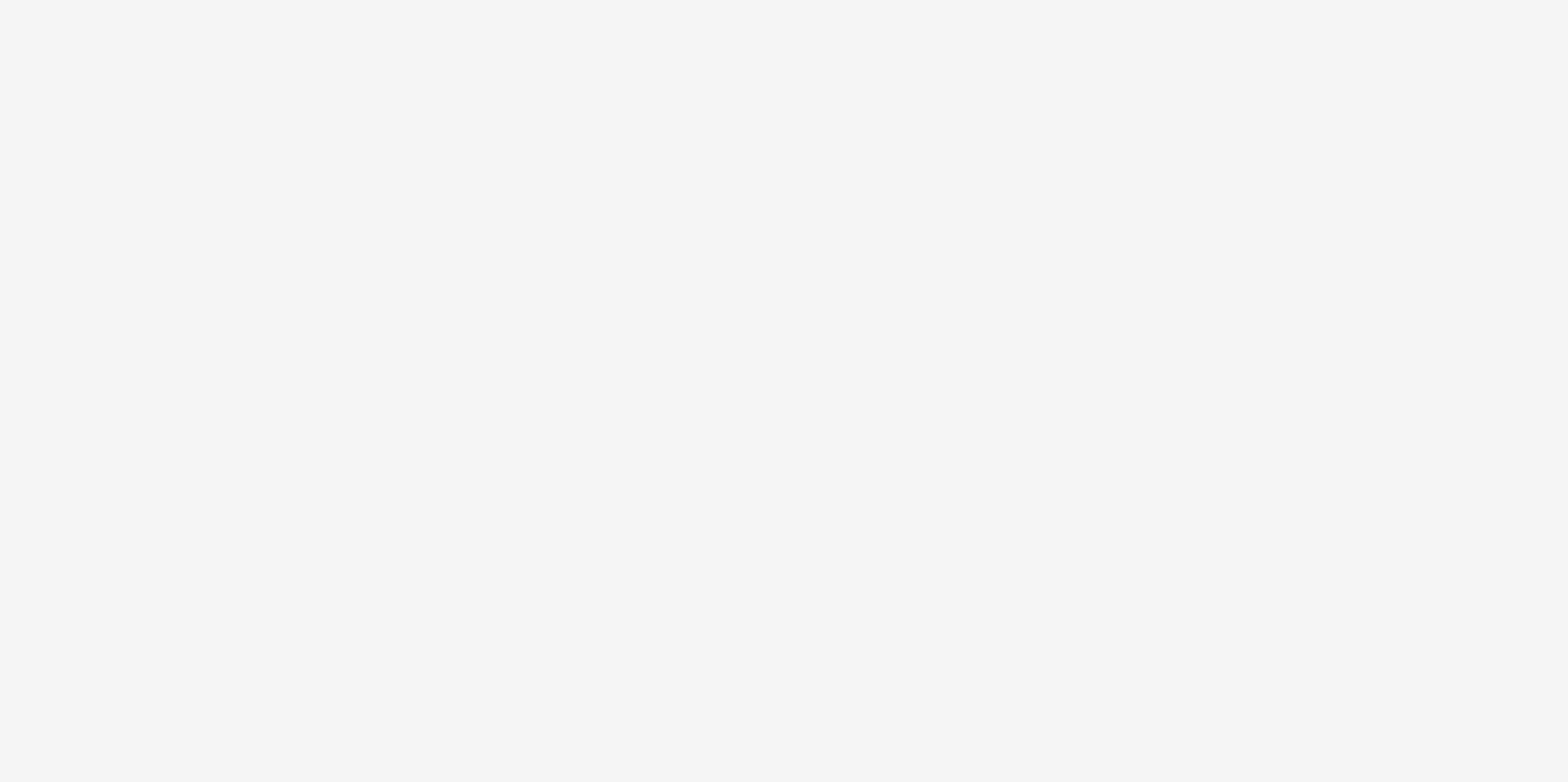 click on "CSTA Global" at bounding box center (783, 144) 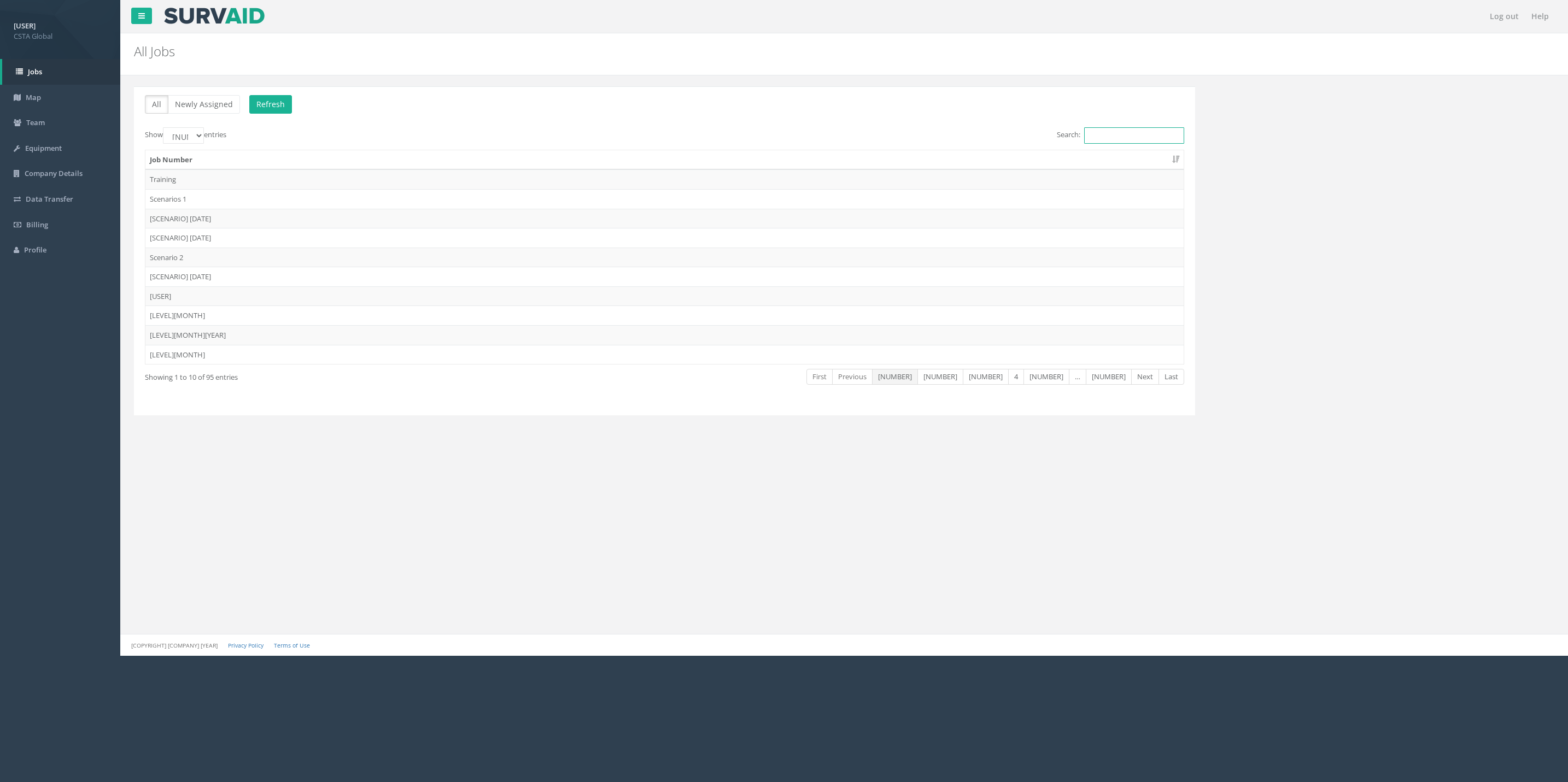 click on "Search:" at bounding box center (1134, 136) 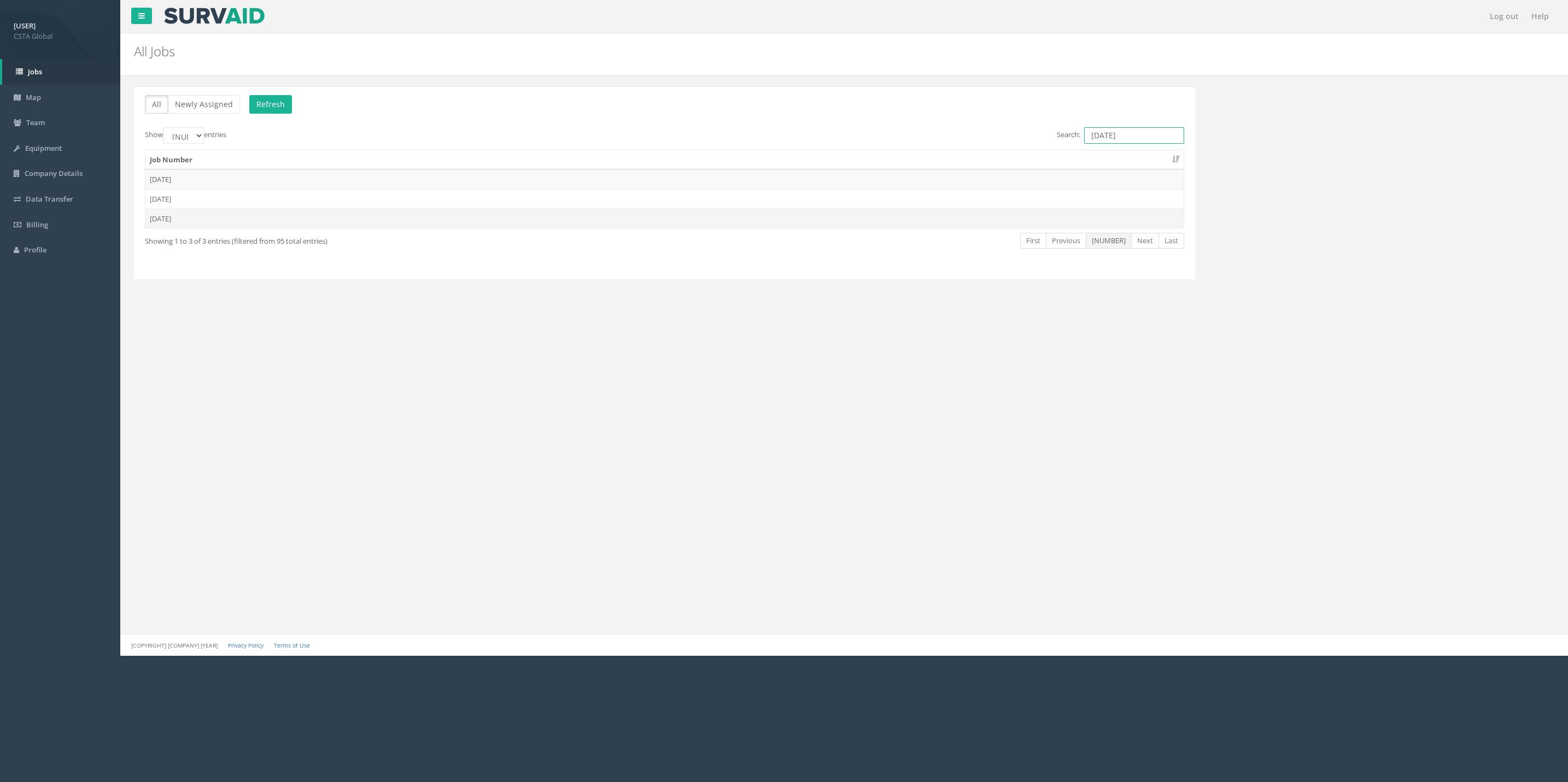 type on "[DATE]" 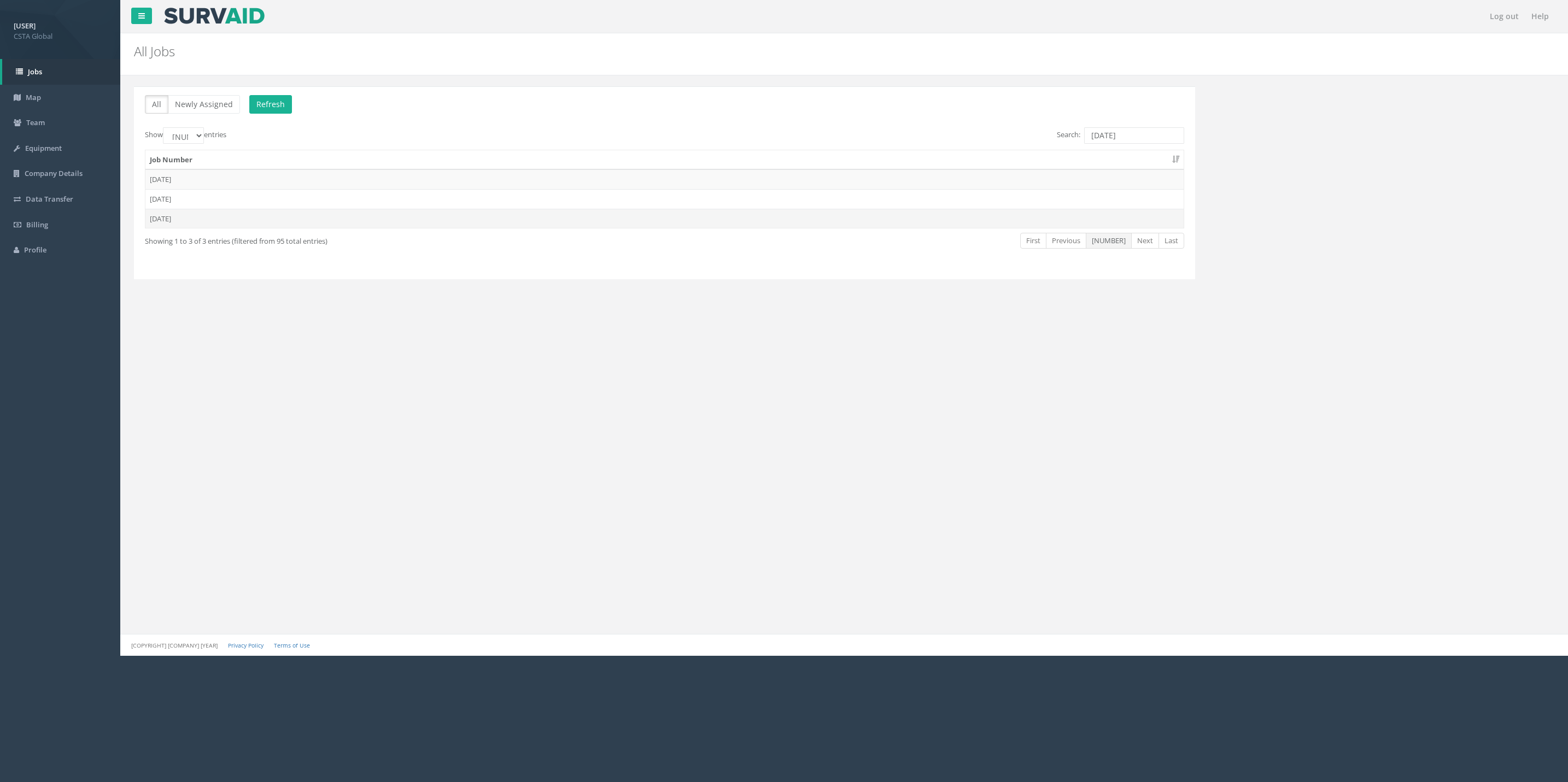 click on "[DATE]" at bounding box center (664, 179) 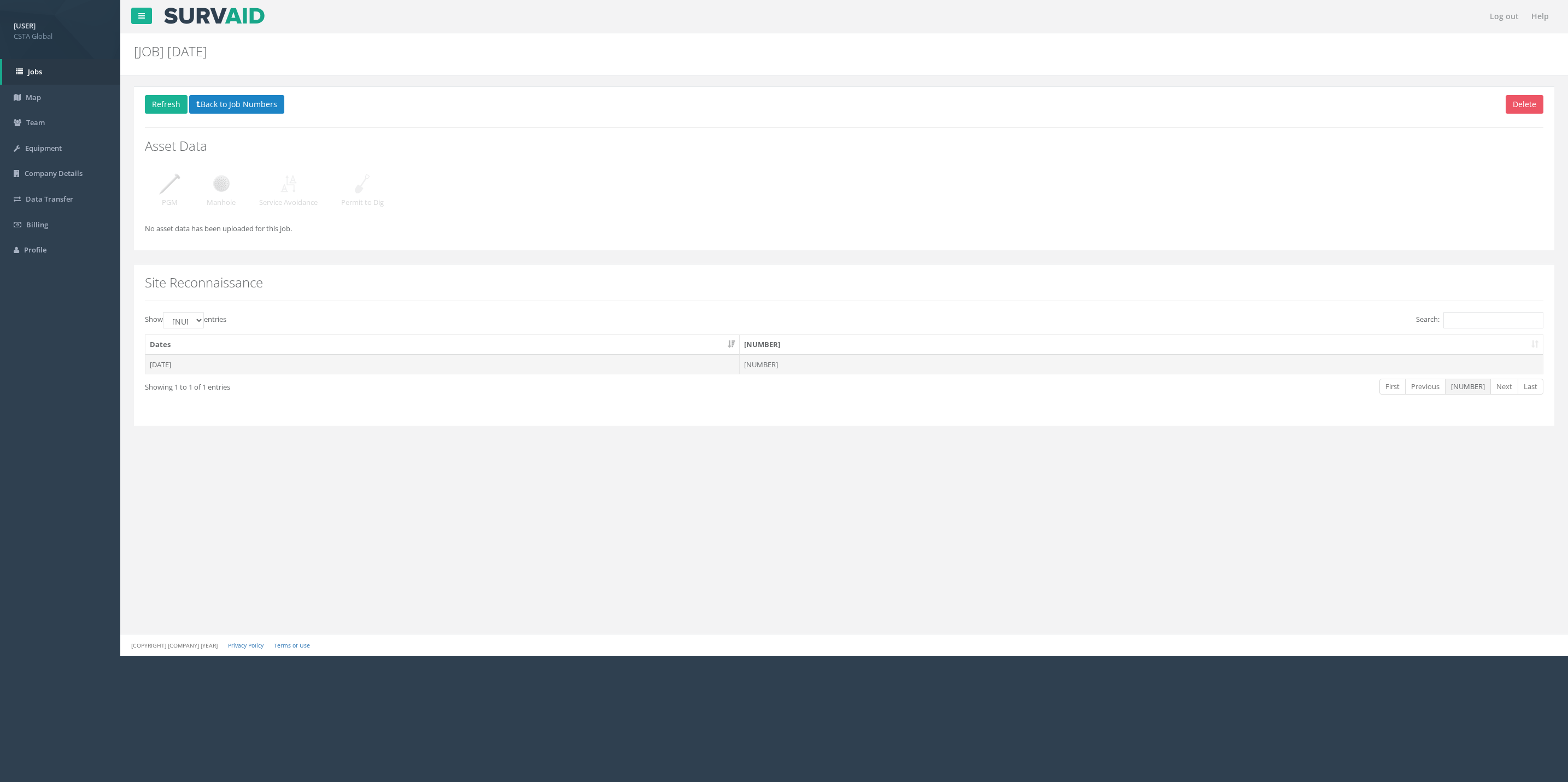 click on "[NUMBER]" at bounding box center (1141, 364) 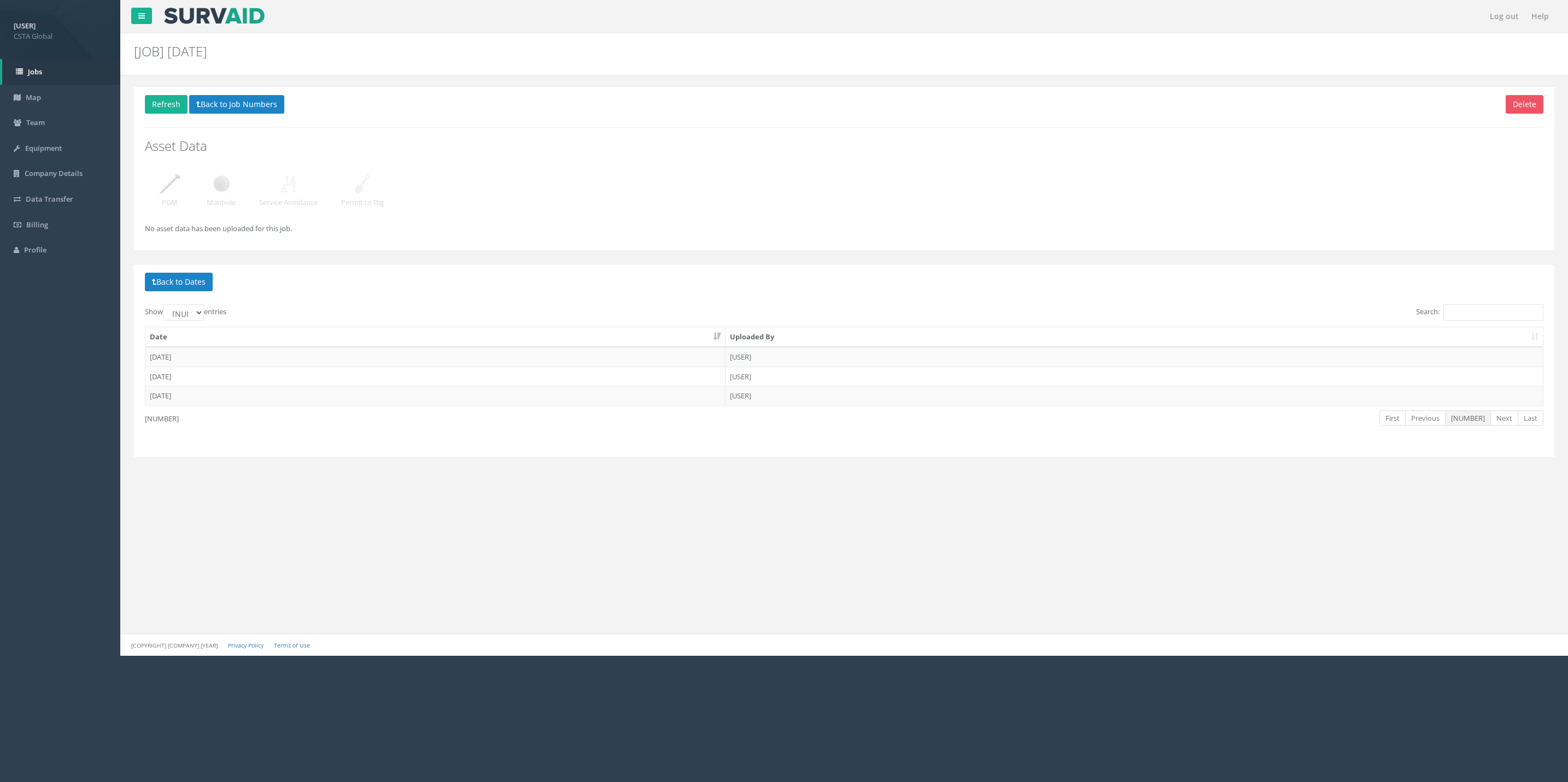 click on "[USER]" at bounding box center (1134, 357) 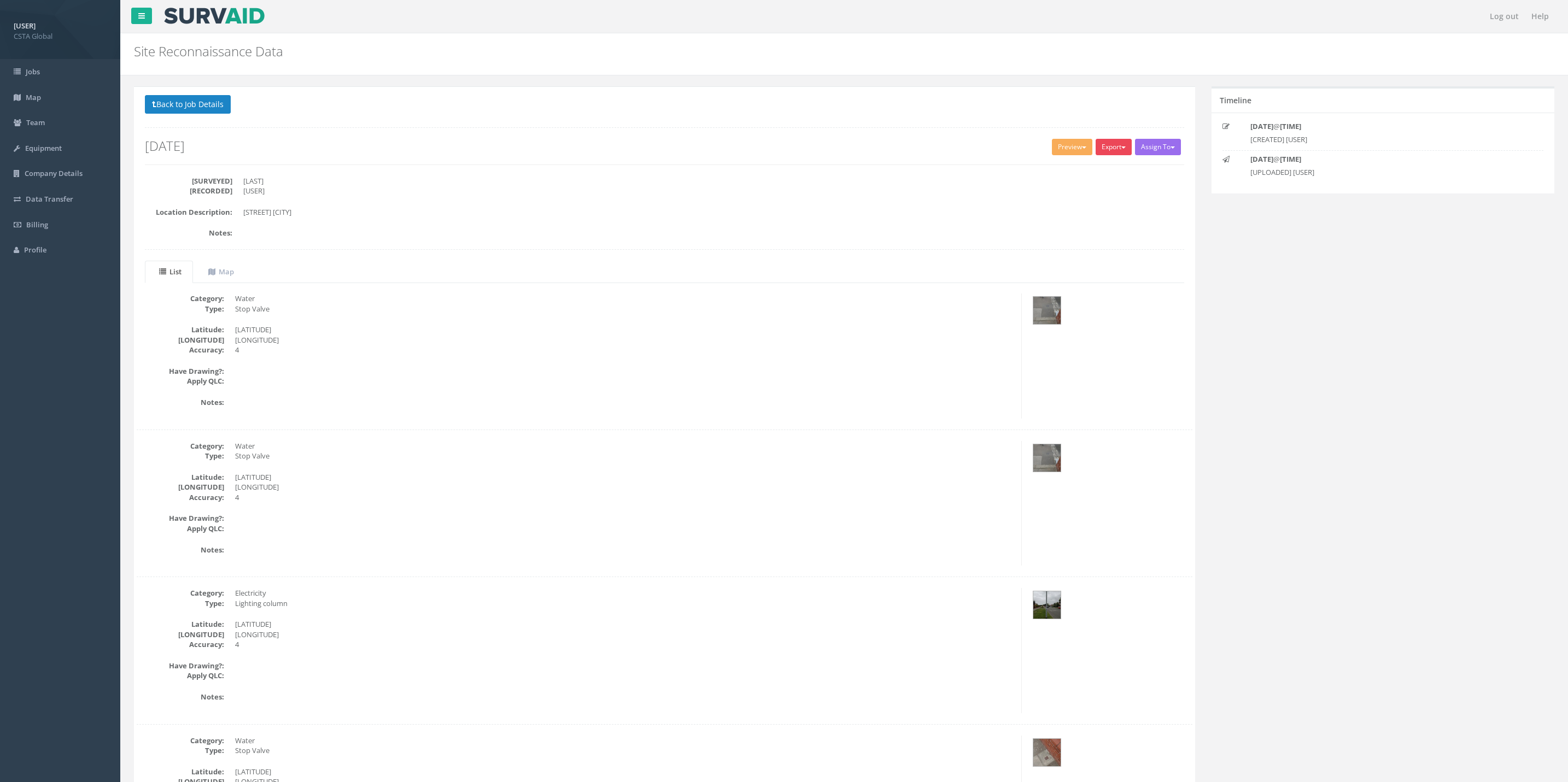 click on "Export" at bounding box center (1114, 147) 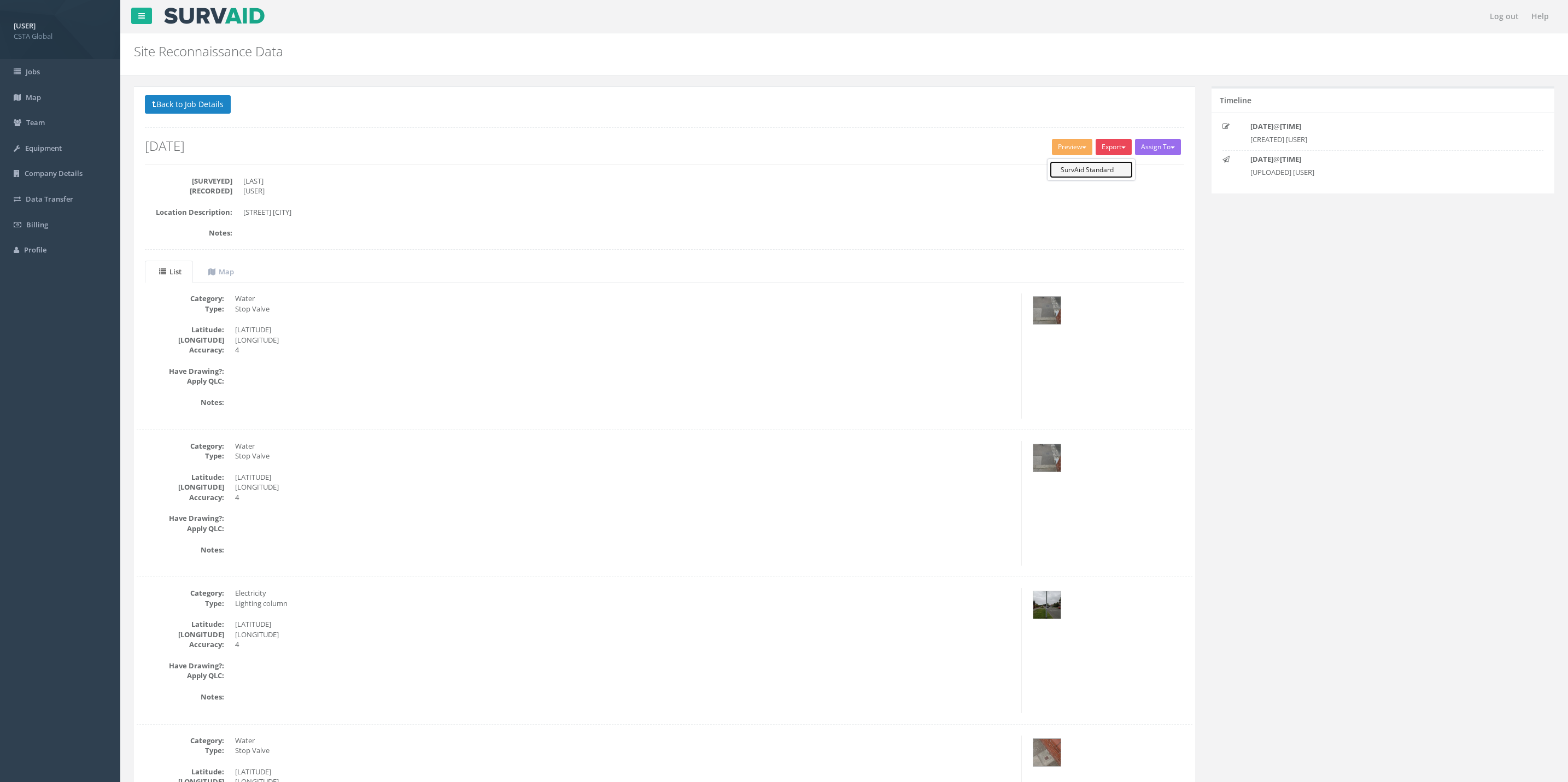 click on "SurvAid Standard" at bounding box center [1091, 169] 